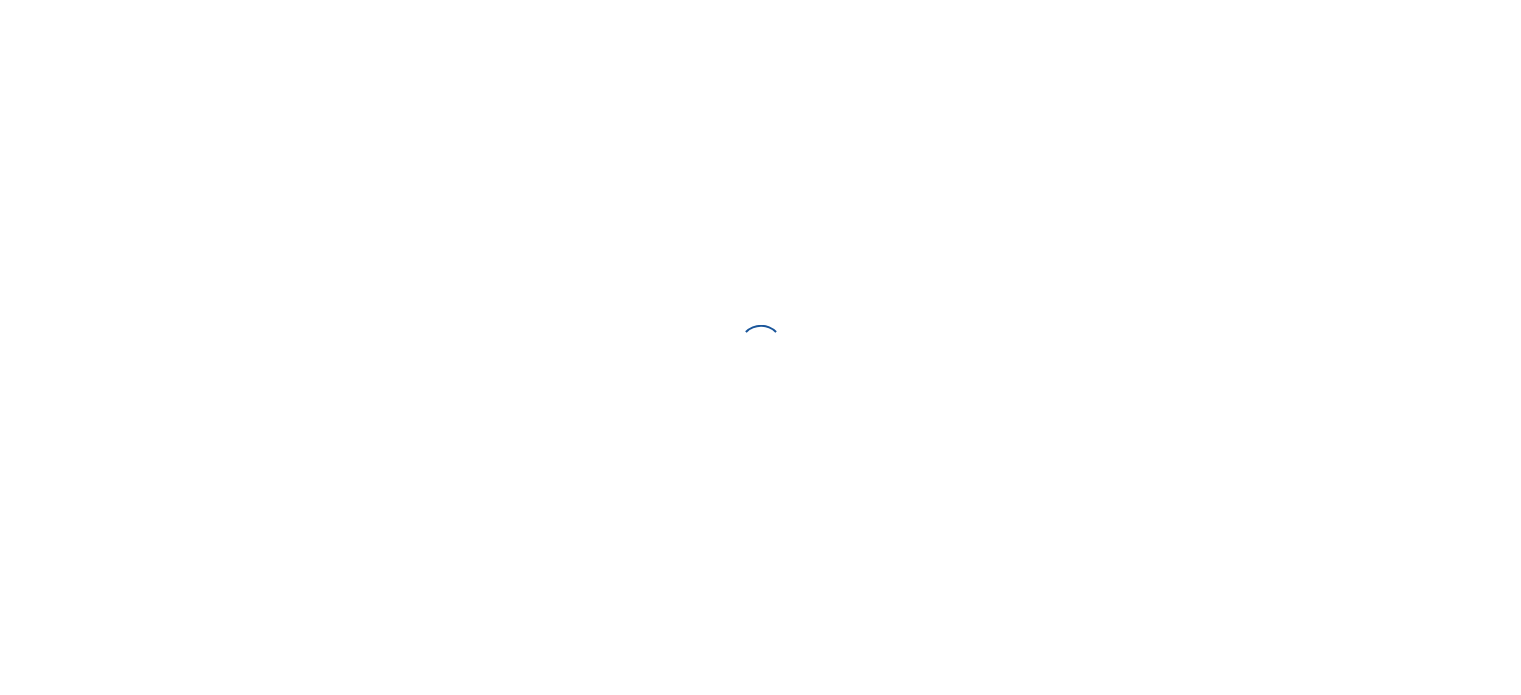 scroll, scrollTop: 0, scrollLeft: 0, axis: both 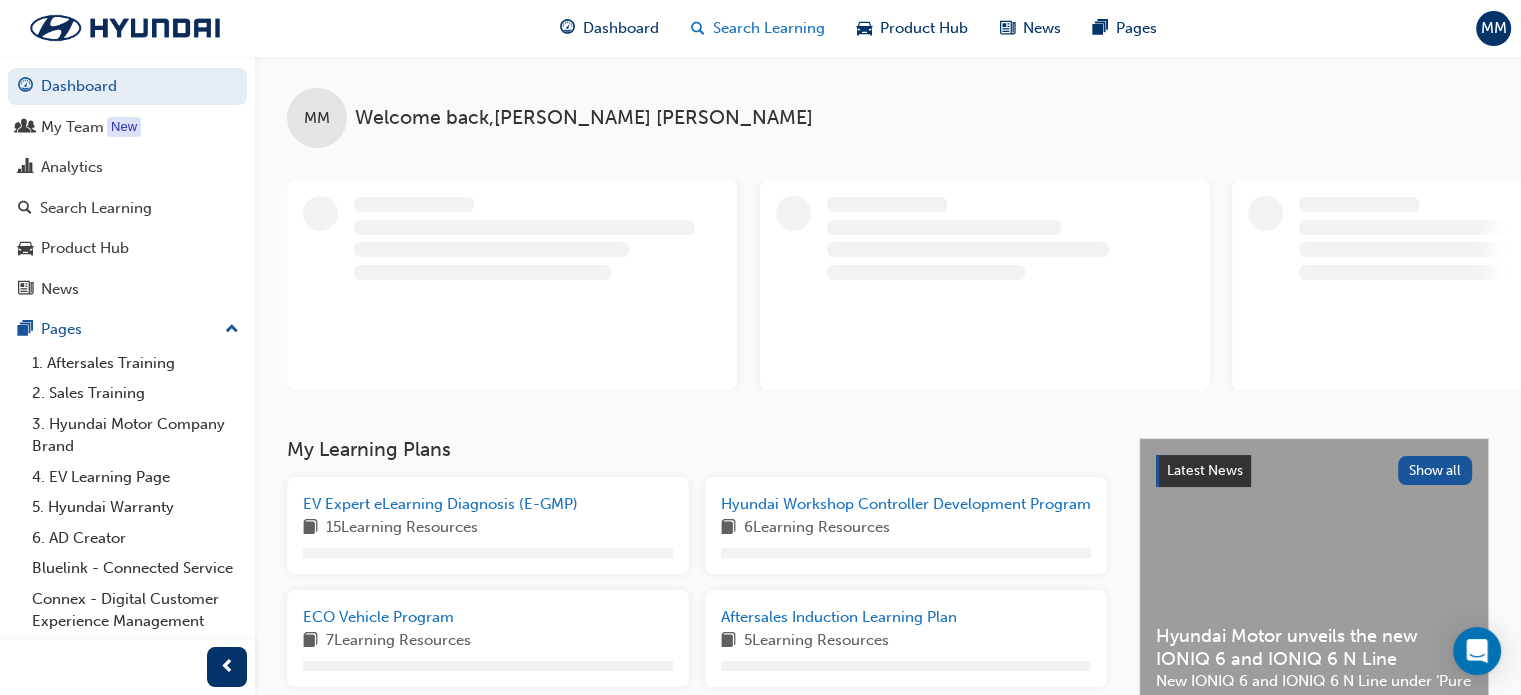 click on "Search Learning" at bounding box center [769, 28] 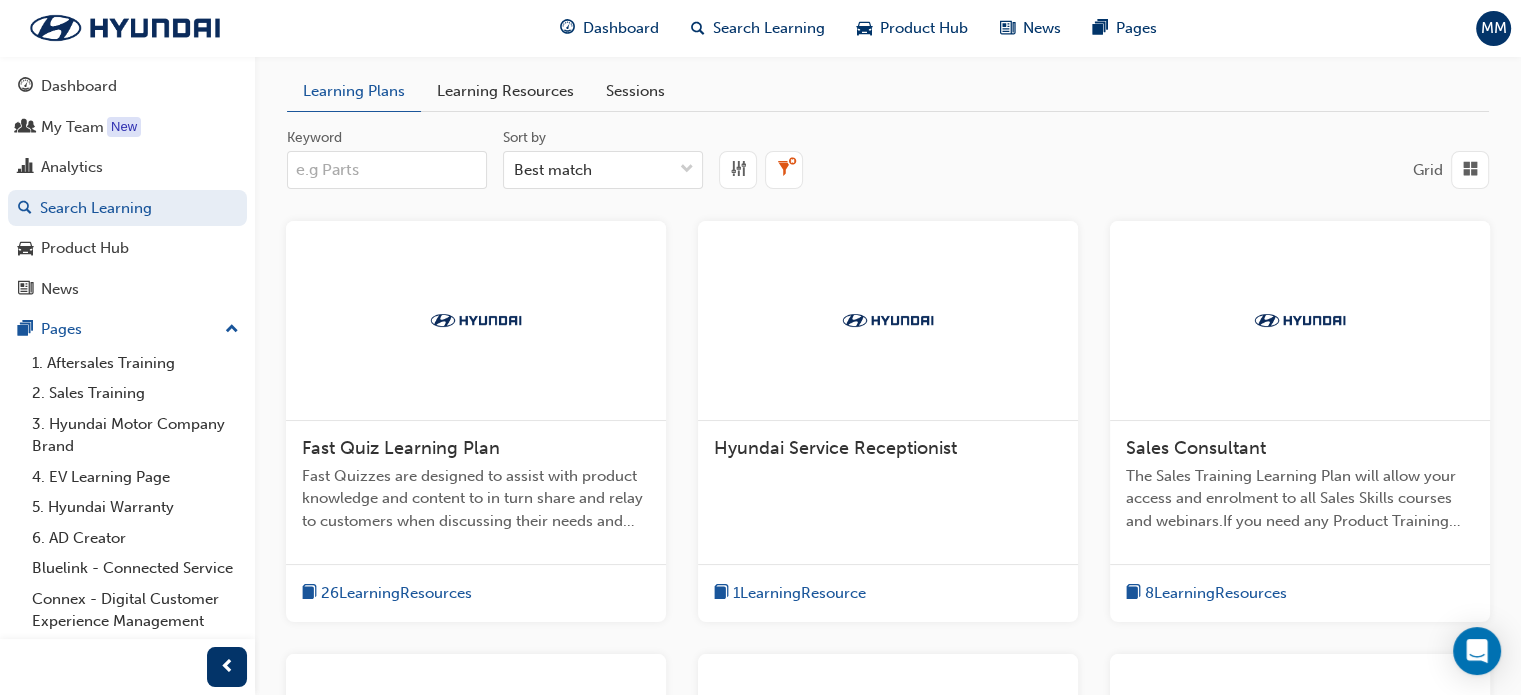 click on "Learning Resources" at bounding box center (505, 91) 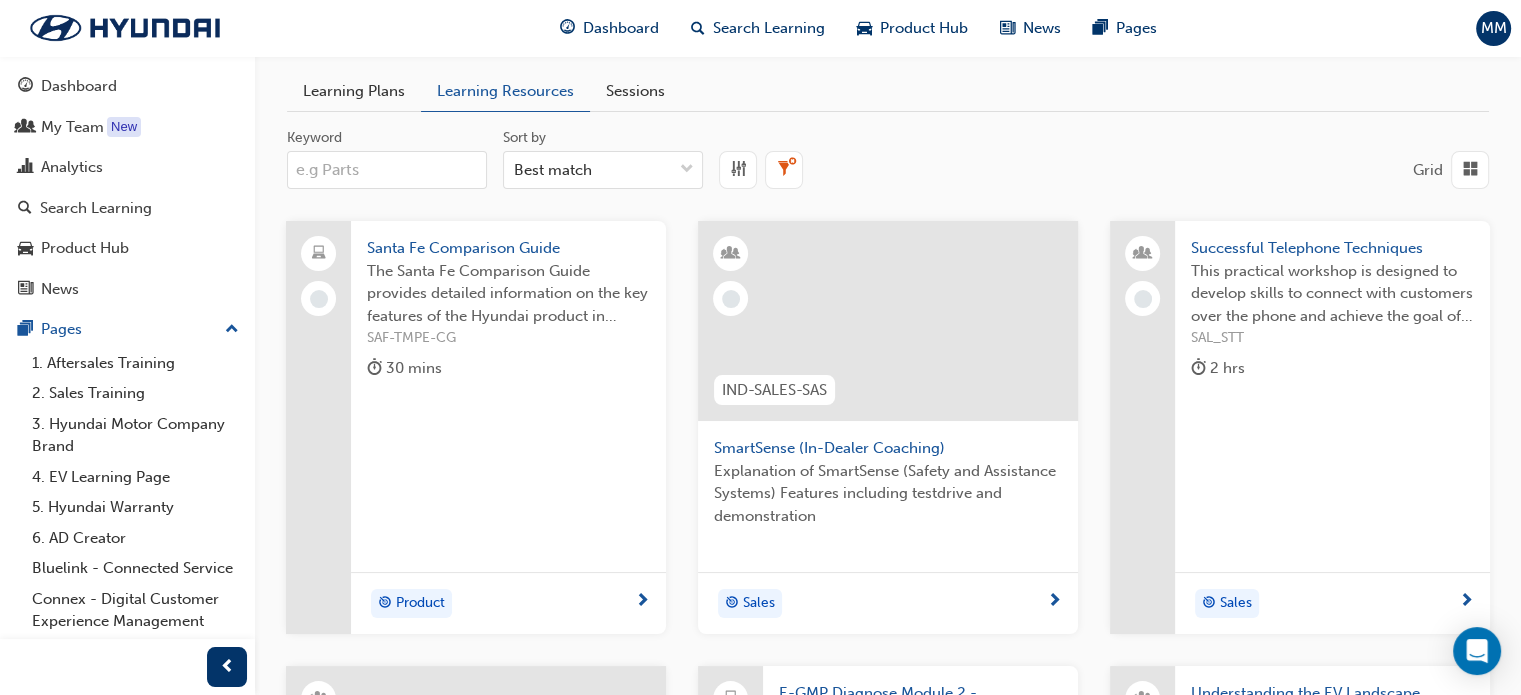 click on "Keyword" at bounding box center (387, 170) 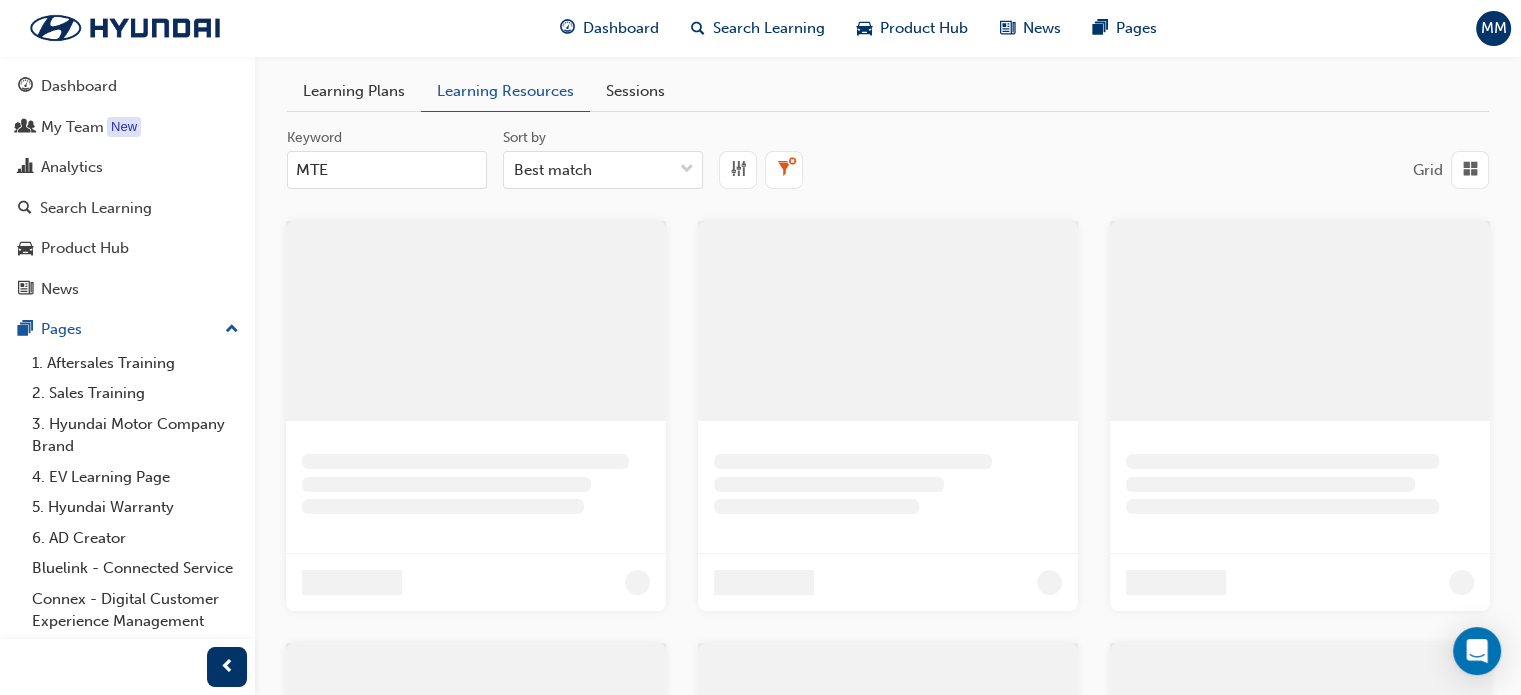 type on "MTE" 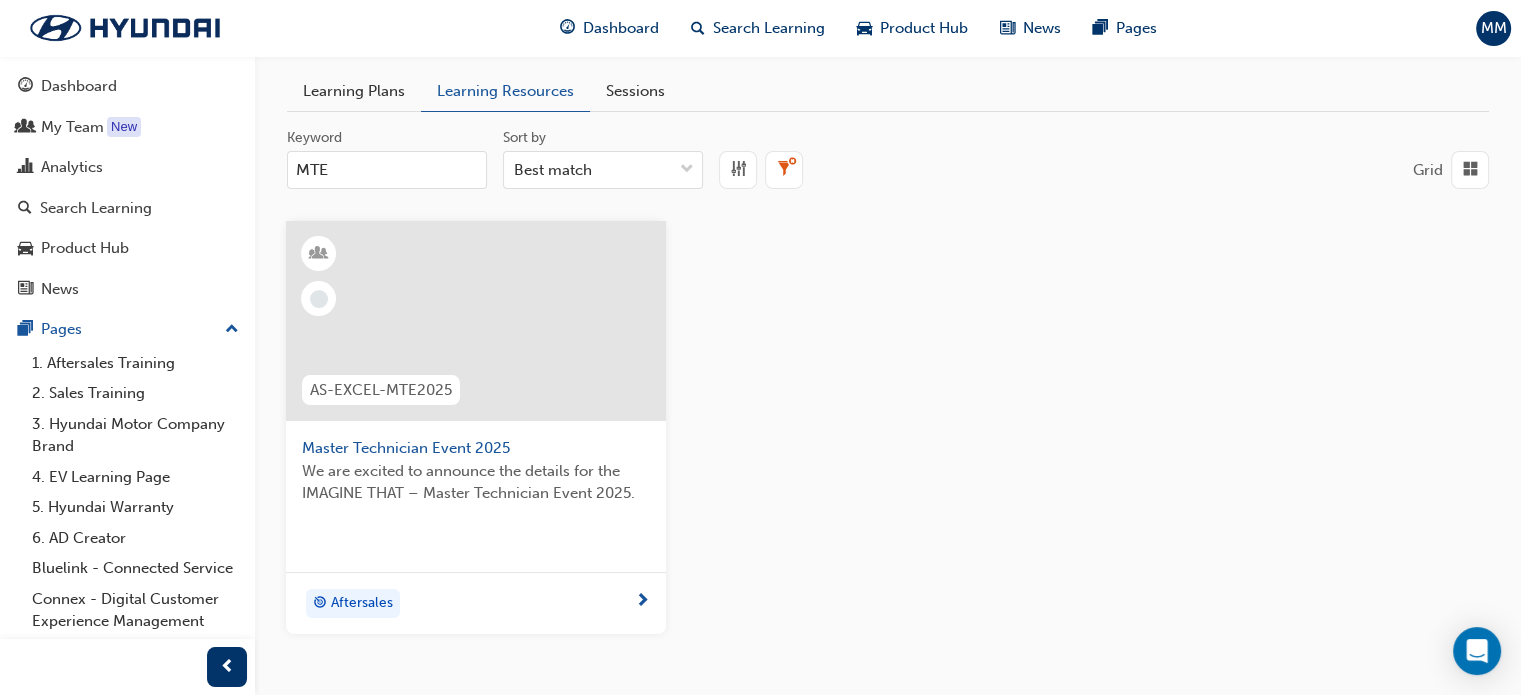 click on "We are excited to announce the details for the IMAGINE THAT – Master Technician Event 2025." at bounding box center (476, 482) 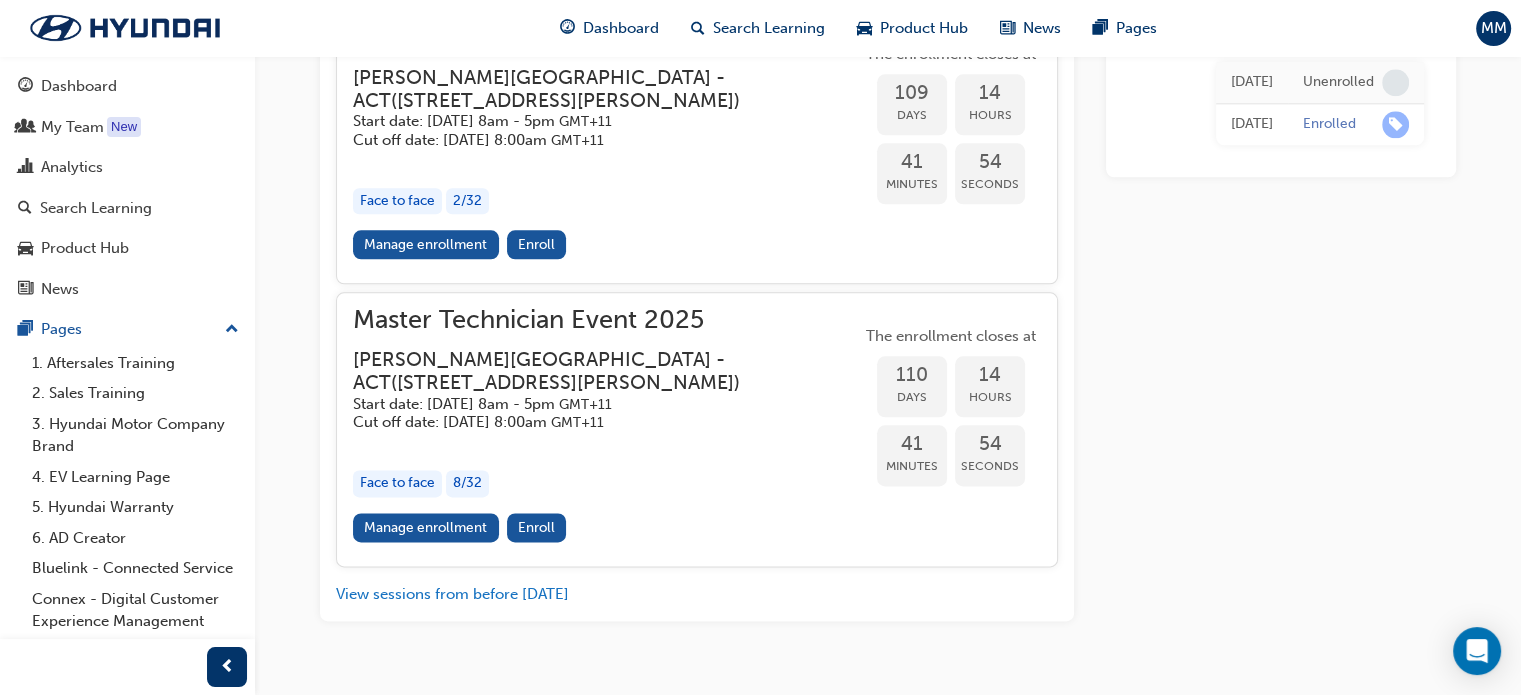 scroll, scrollTop: 2397, scrollLeft: 0, axis: vertical 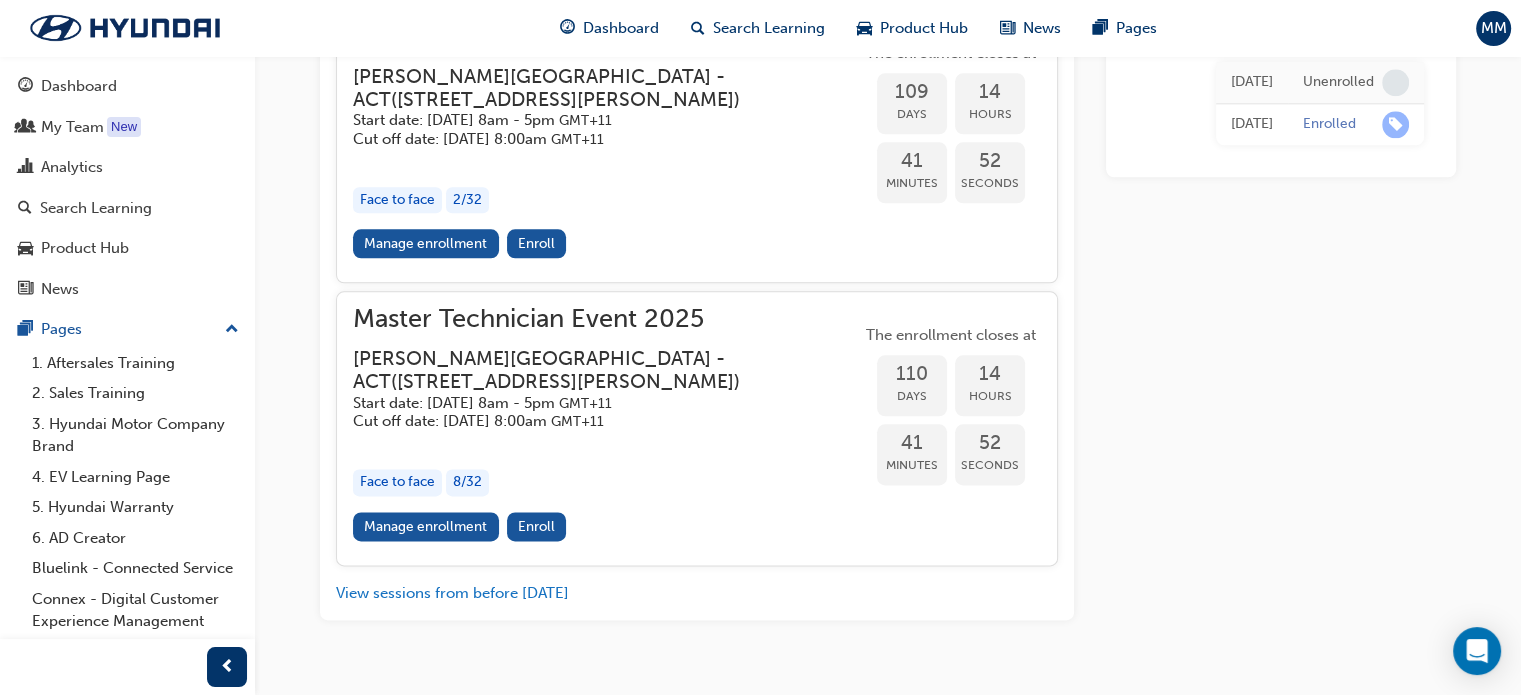 click on "Manage enrollment" at bounding box center (426, -39) 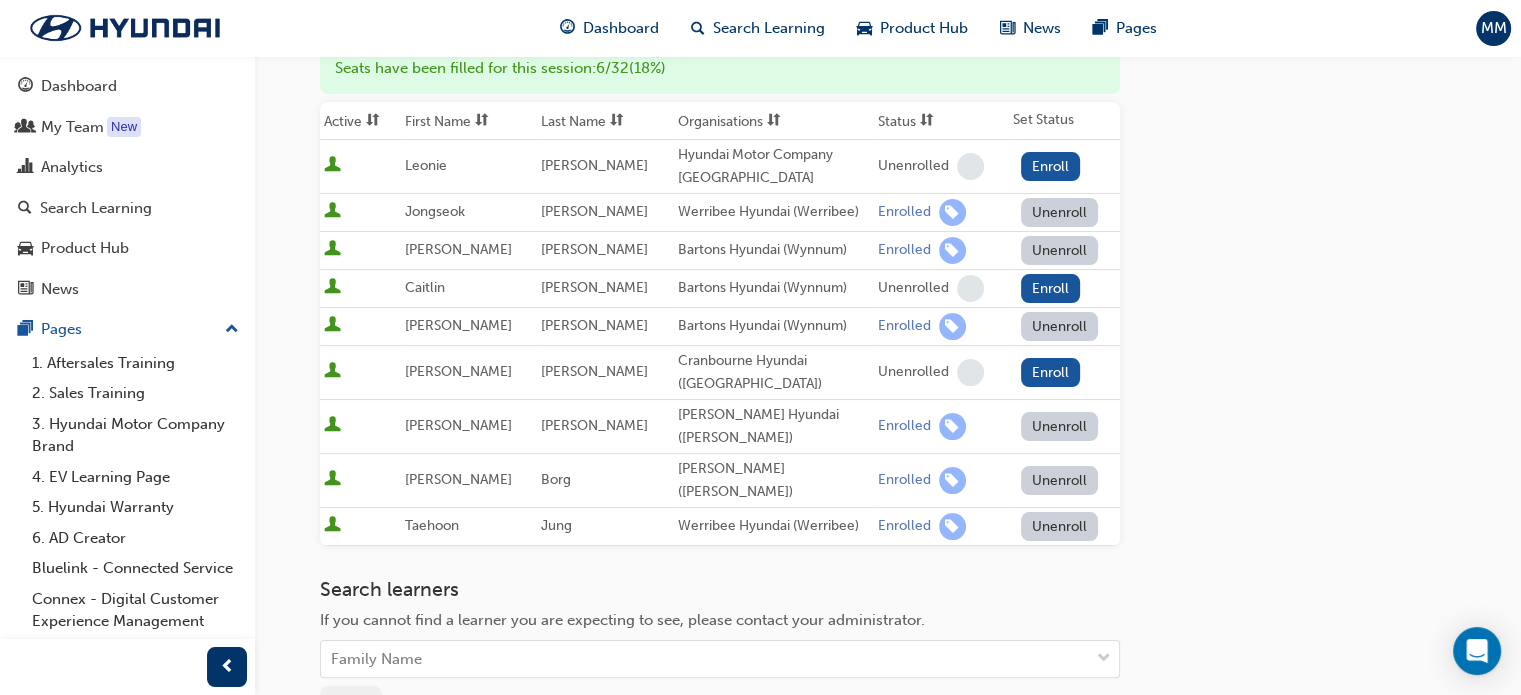 scroll, scrollTop: 280, scrollLeft: 0, axis: vertical 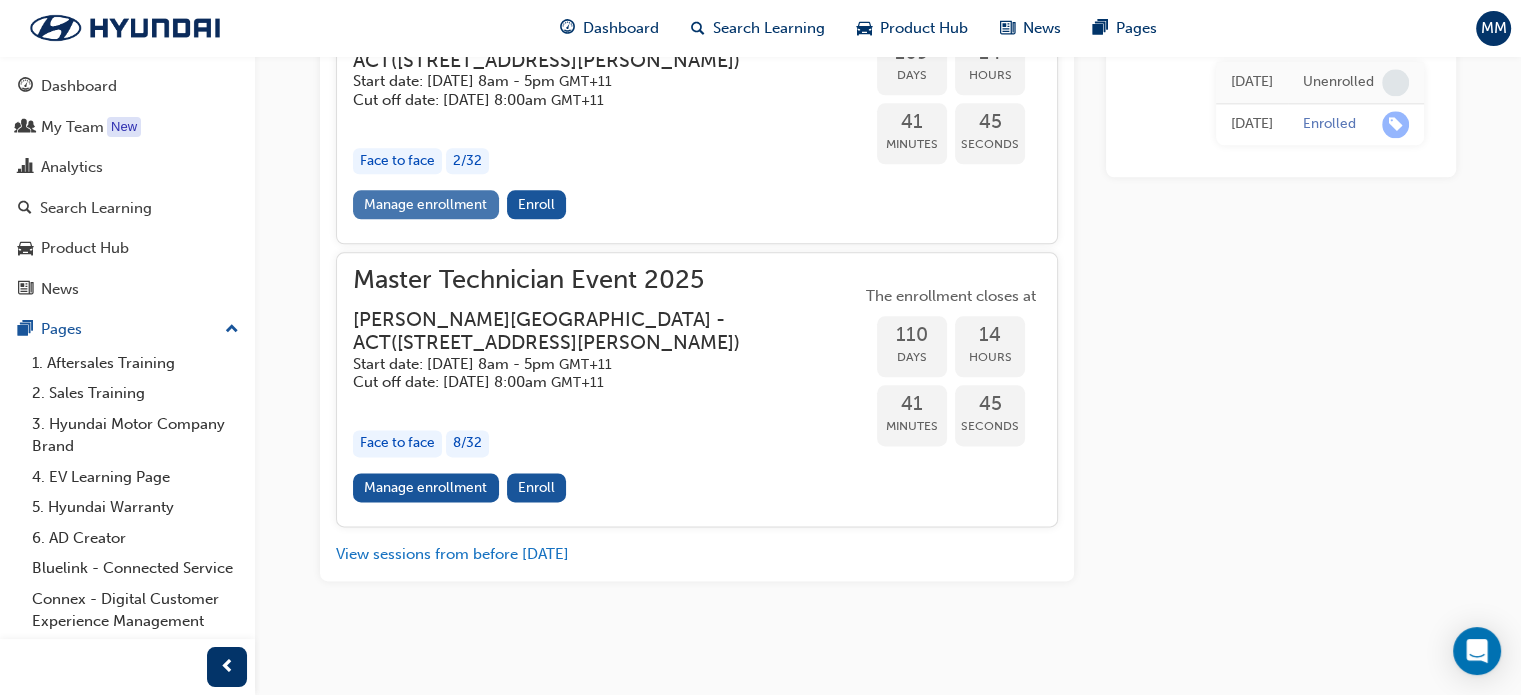 click on "Manage enrollment" at bounding box center [426, 204] 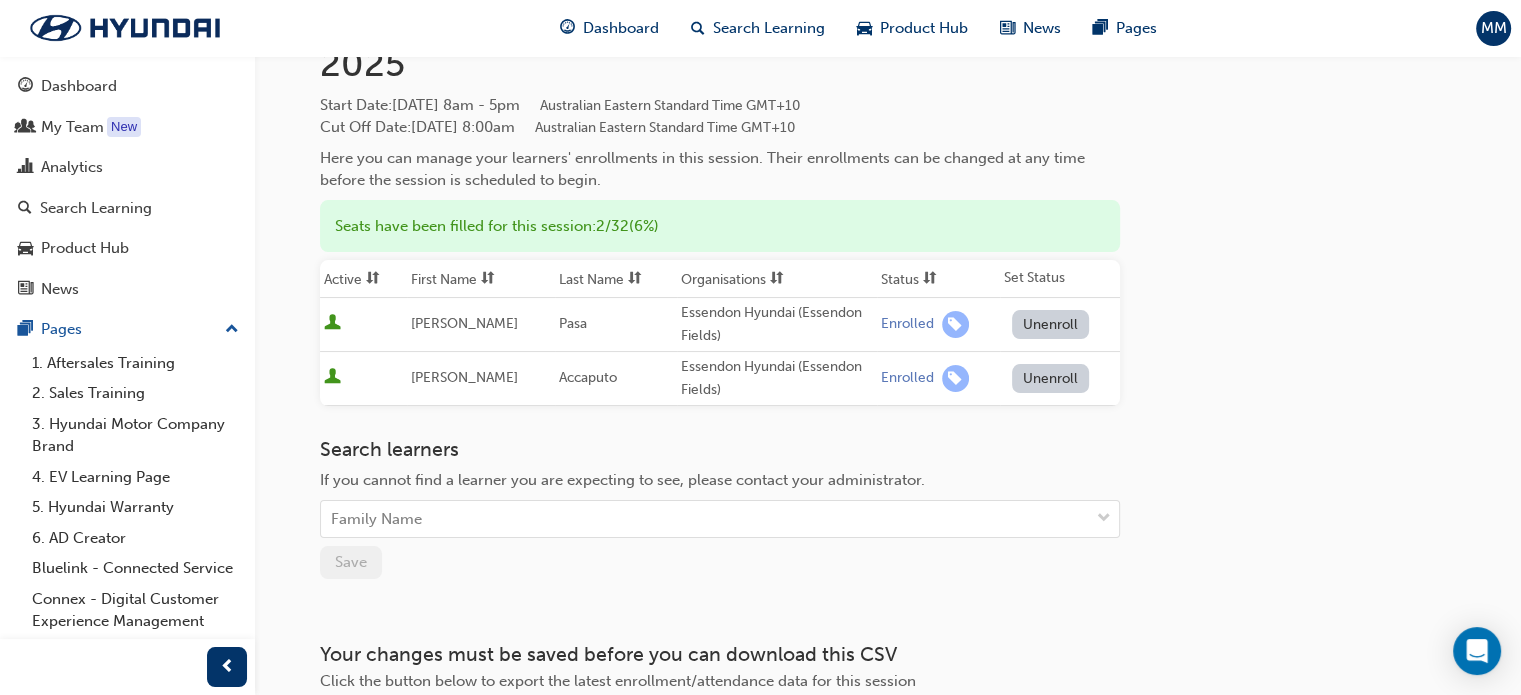 scroll, scrollTop: 122, scrollLeft: 0, axis: vertical 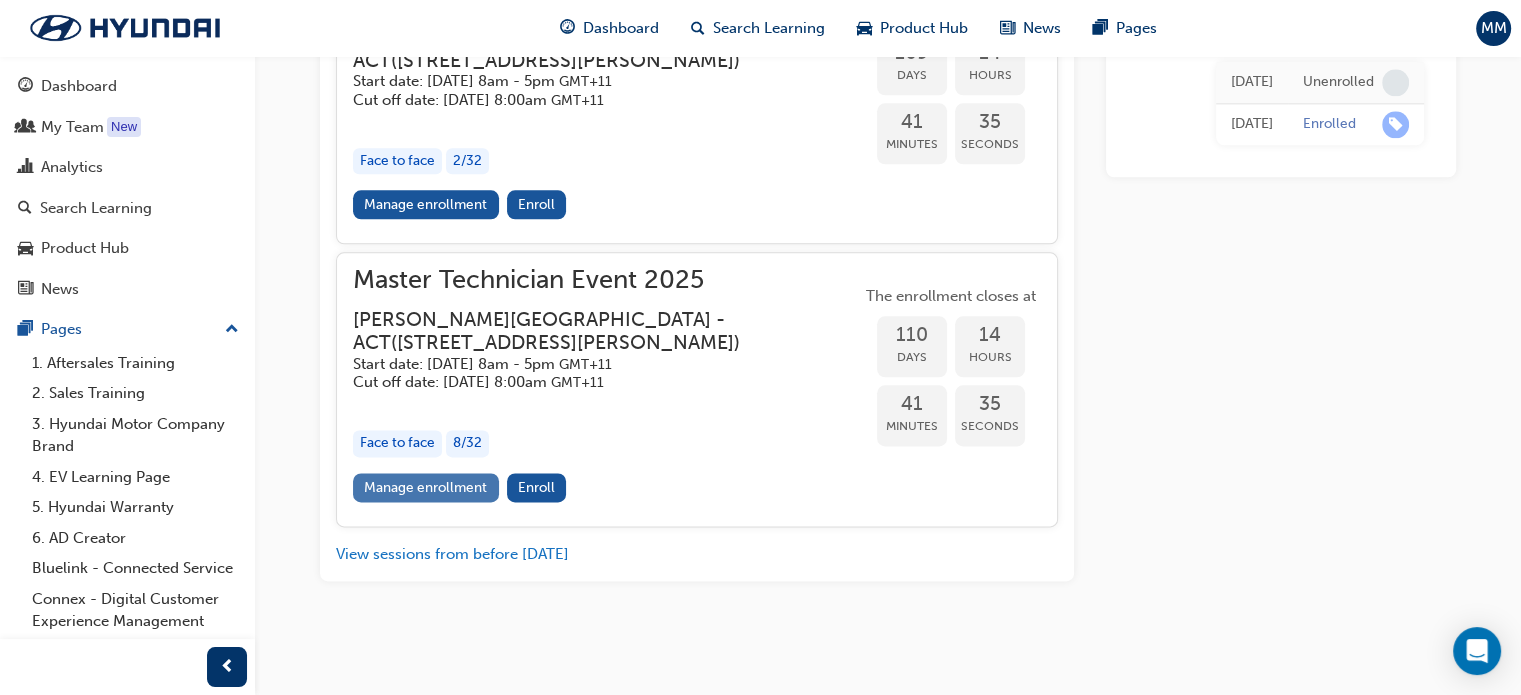 click on "Manage enrollment" at bounding box center [426, 487] 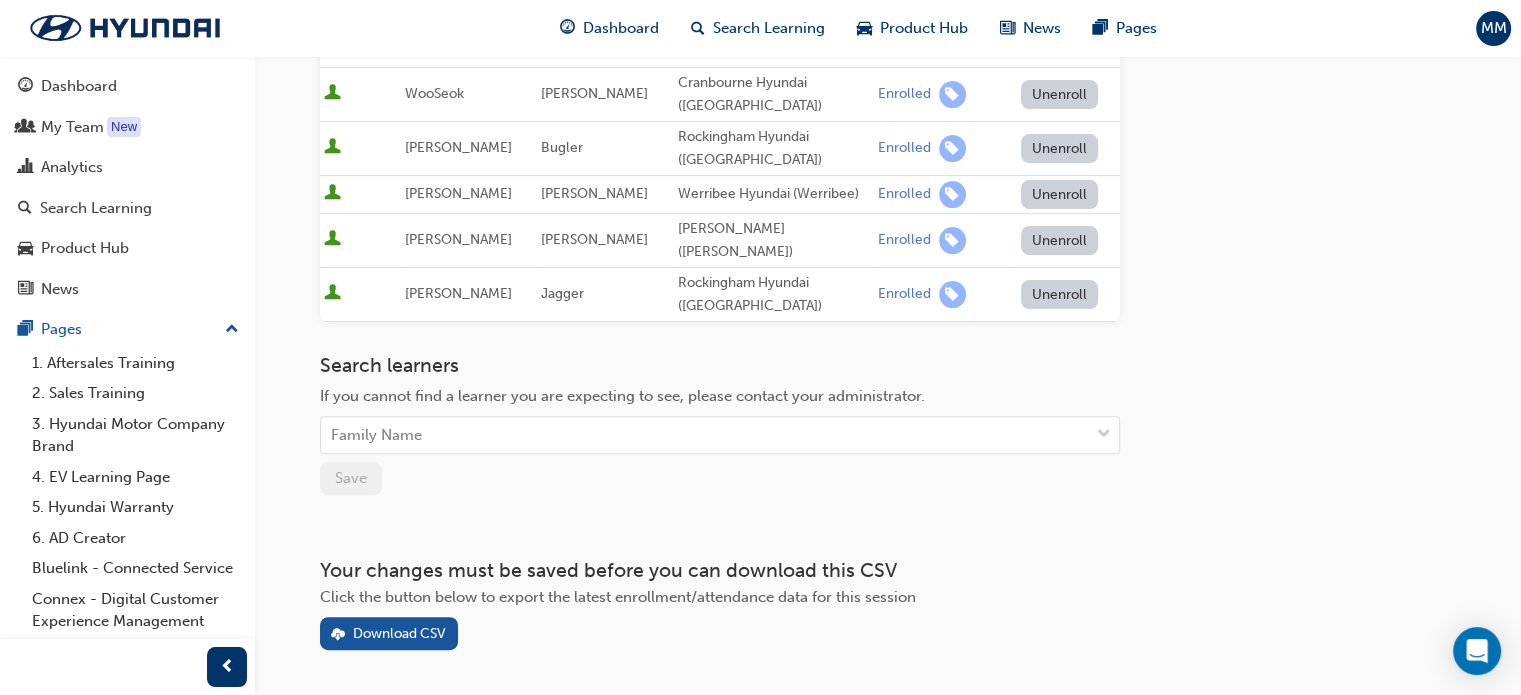 scroll, scrollTop: 0, scrollLeft: 0, axis: both 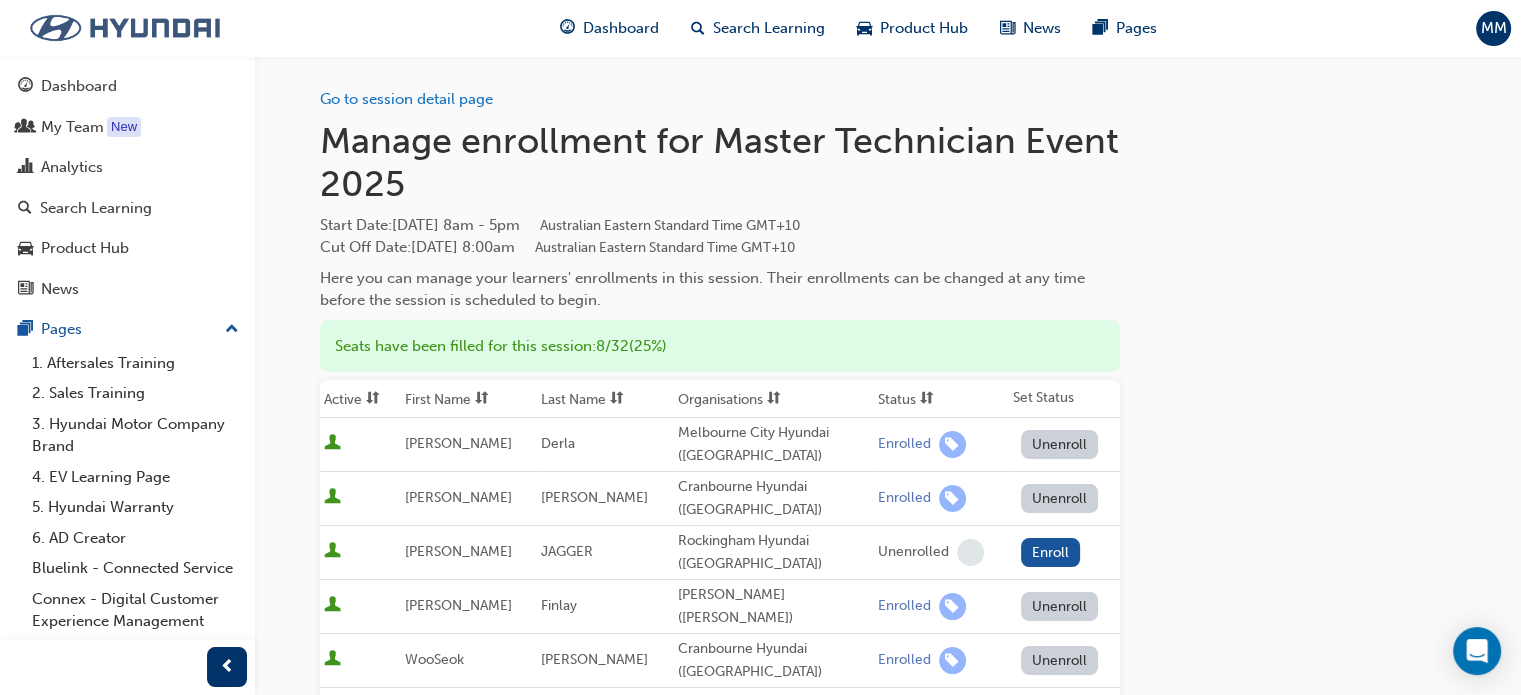 click at bounding box center [125, 28] 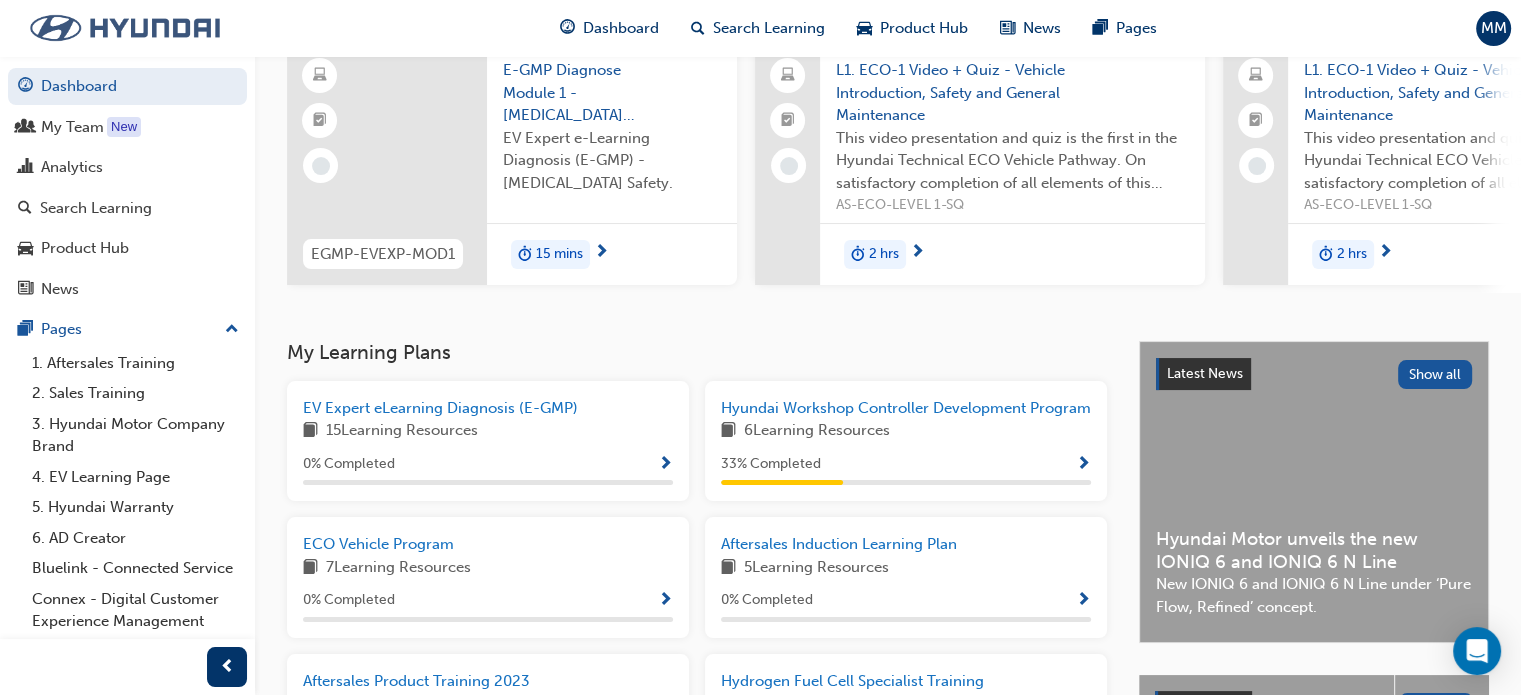 scroll, scrollTop: 0, scrollLeft: 0, axis: both 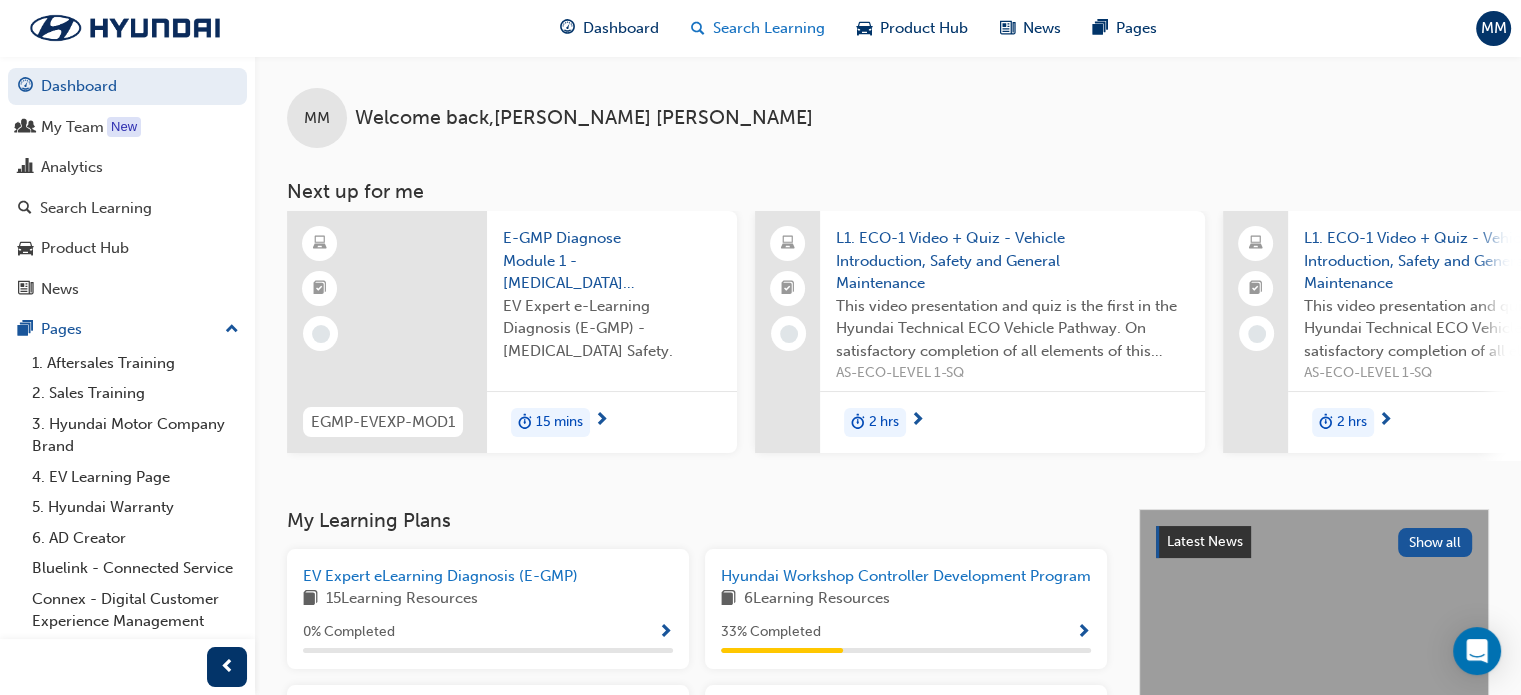 click on "Search Learning" at bounding box center [758, 28] 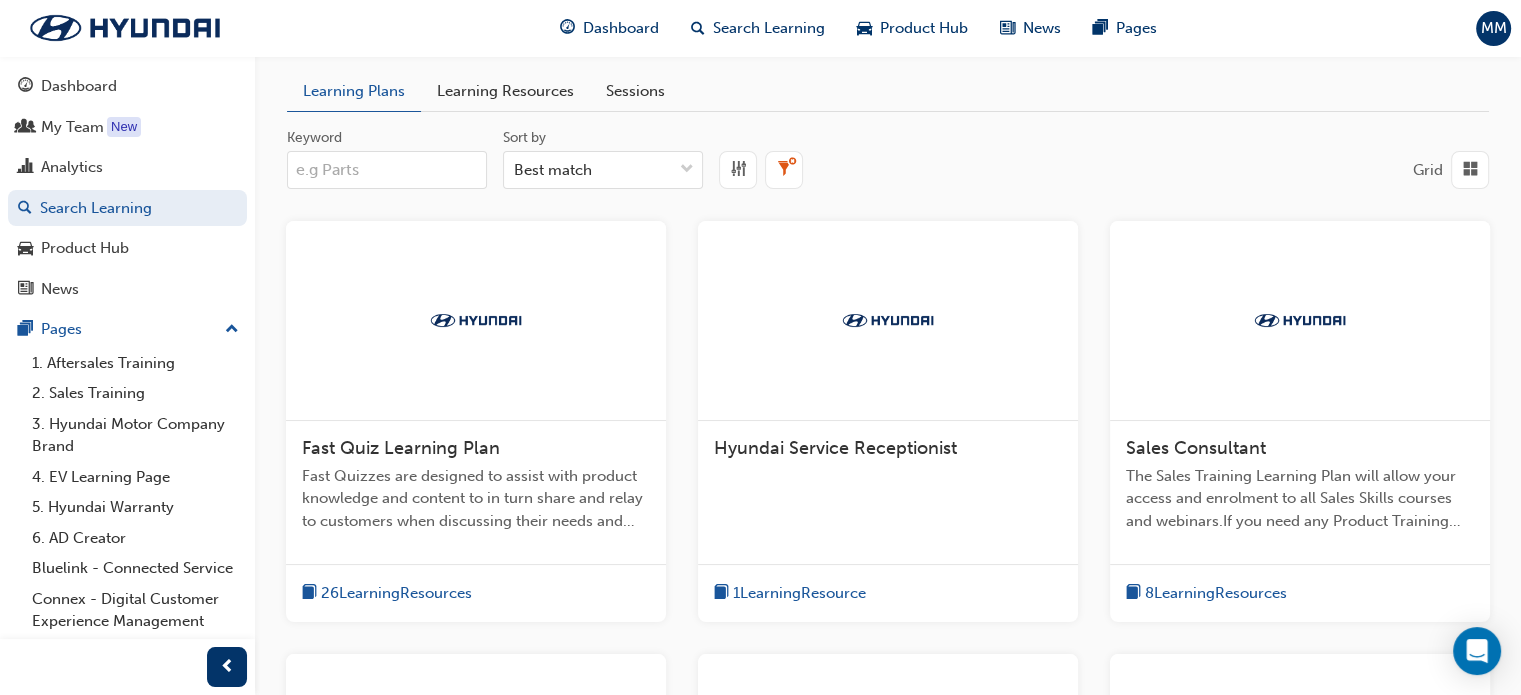 click on "Keyword" at bounding box center (387, 170) 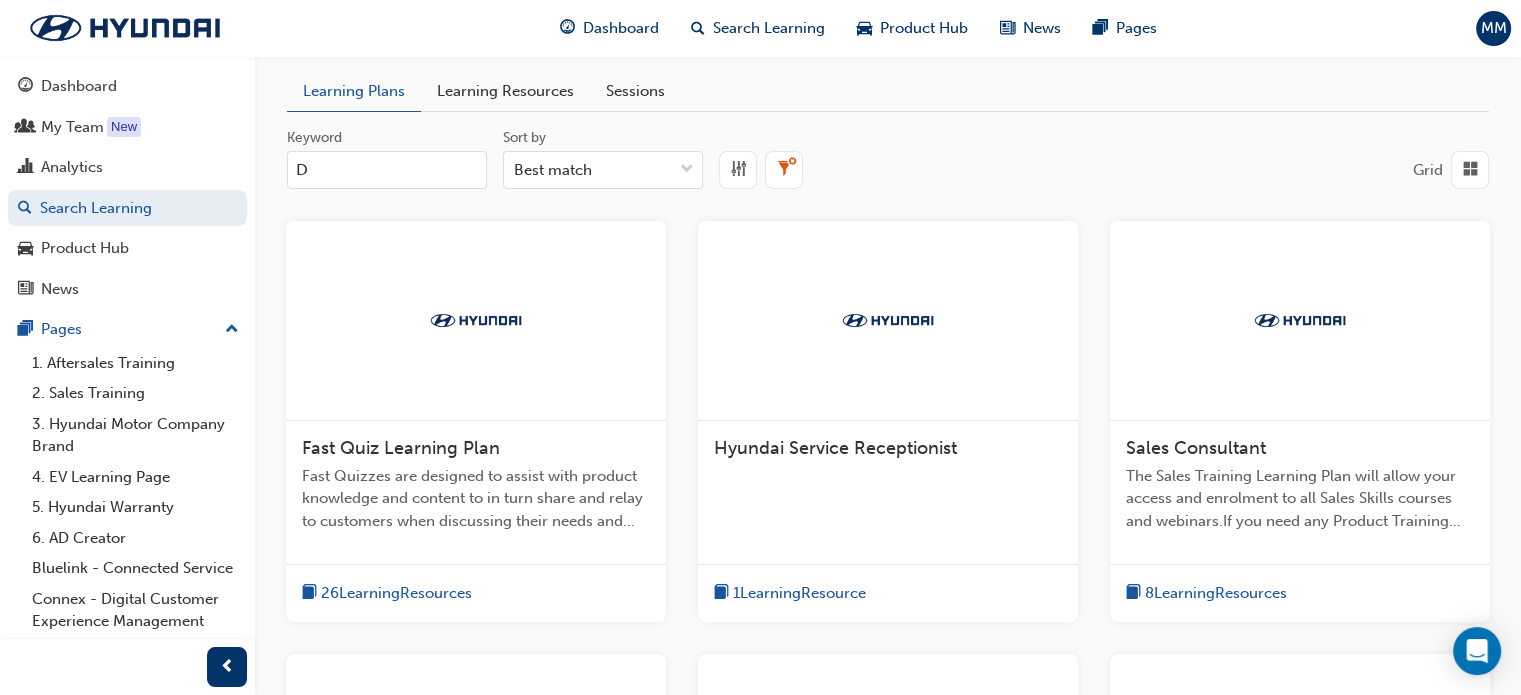 click on "D" at bounding box center [387, 170] 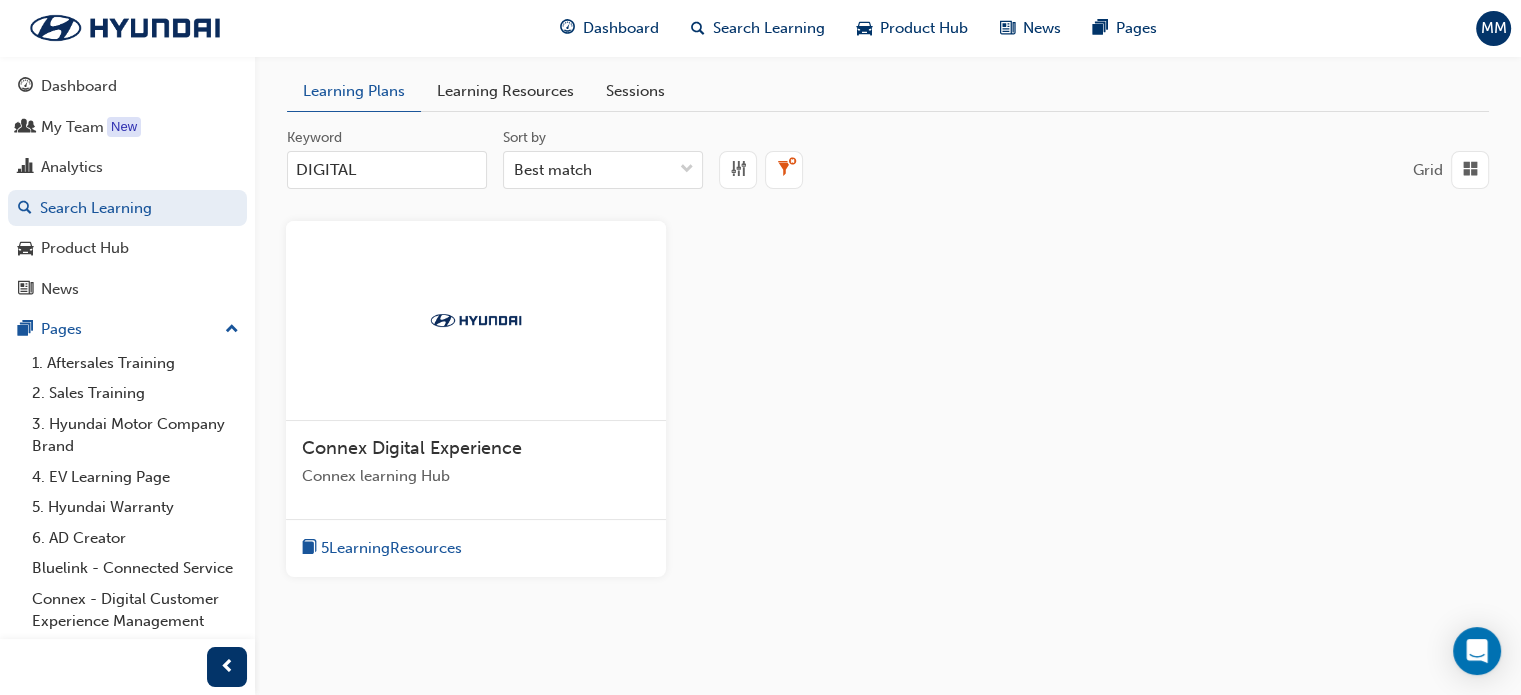 click on "DIGITAL" at bounding box center (387, 170) 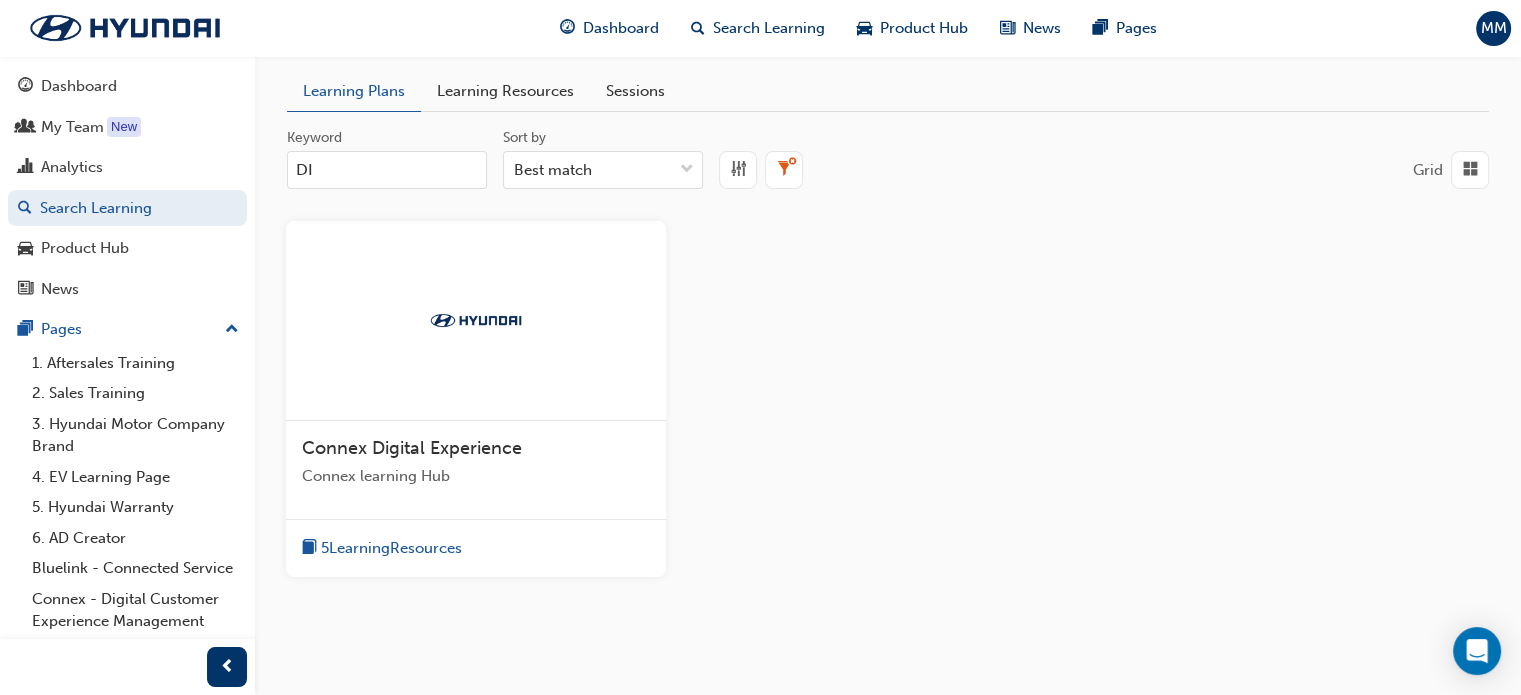 type on "D" 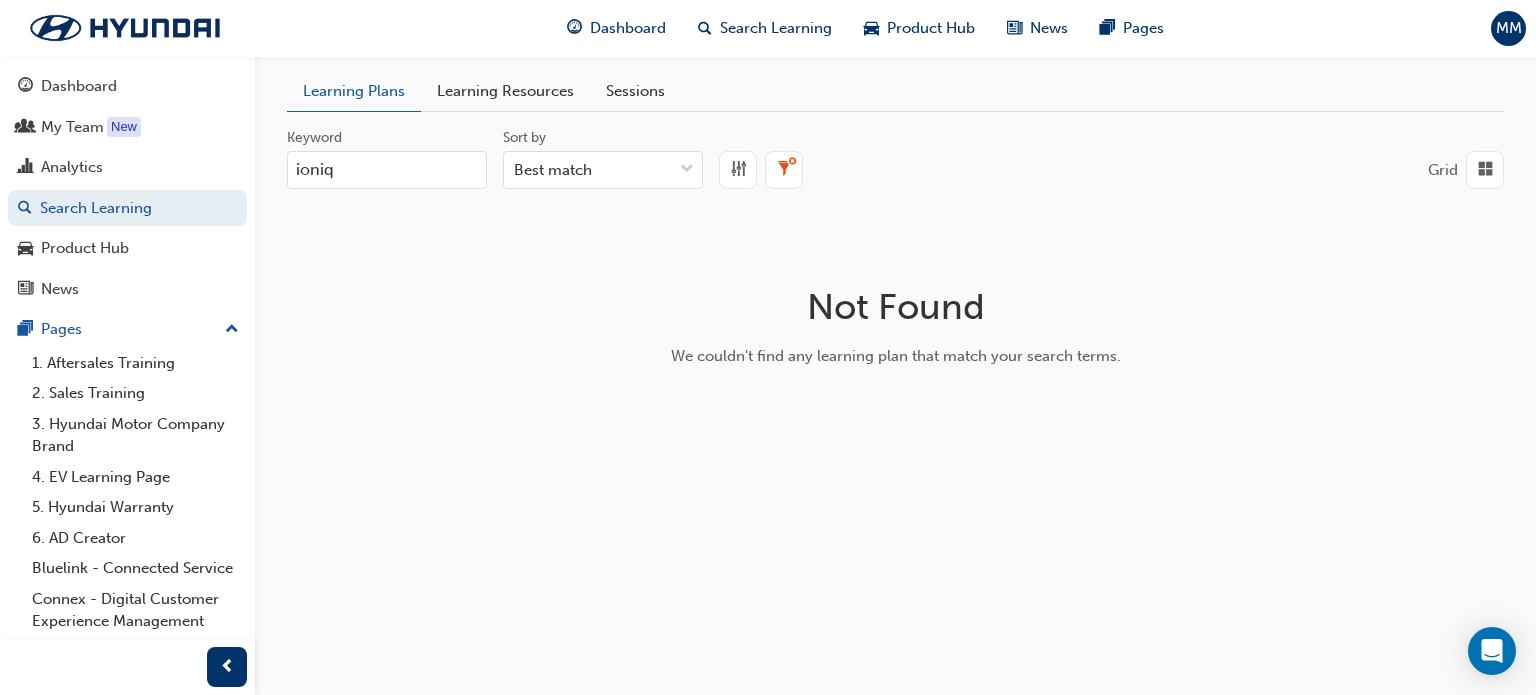 click on "ioniq" at bounding box center (387, 170) 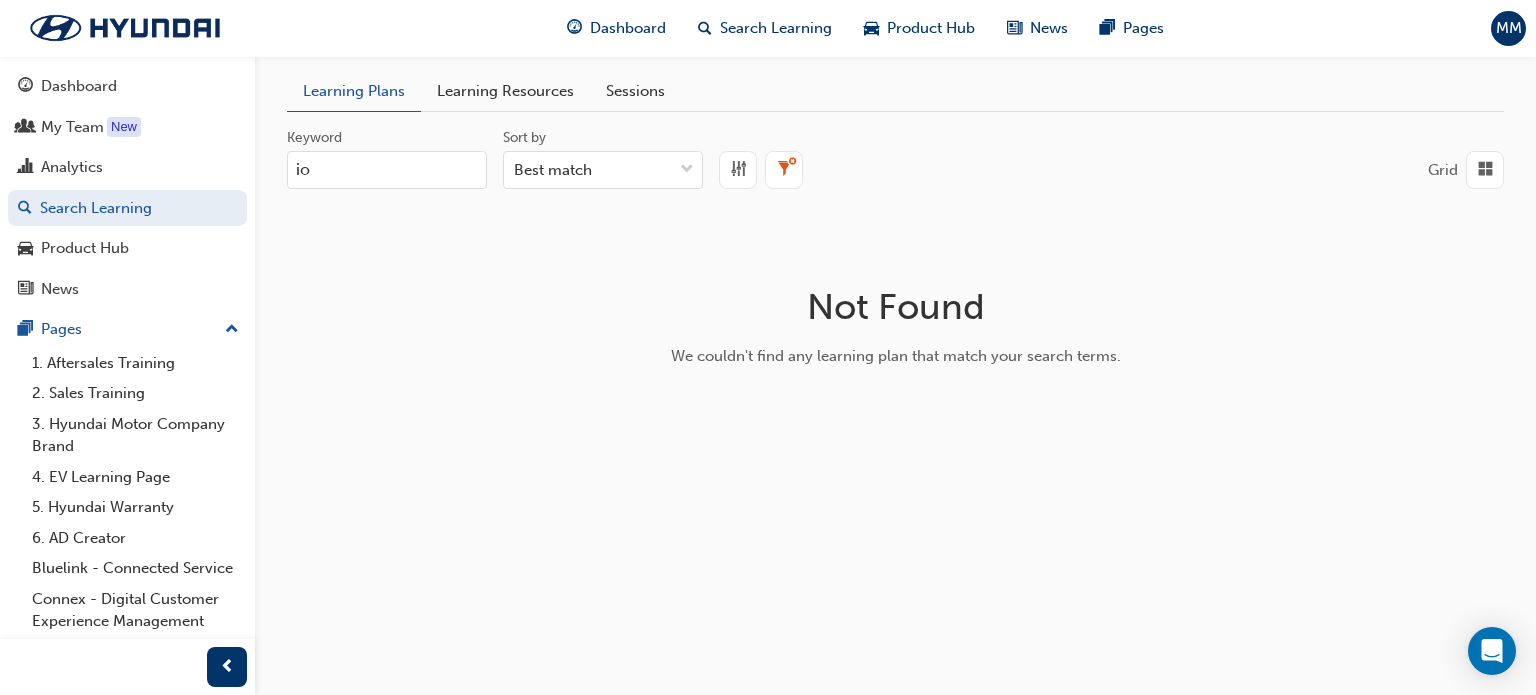 type on "i" 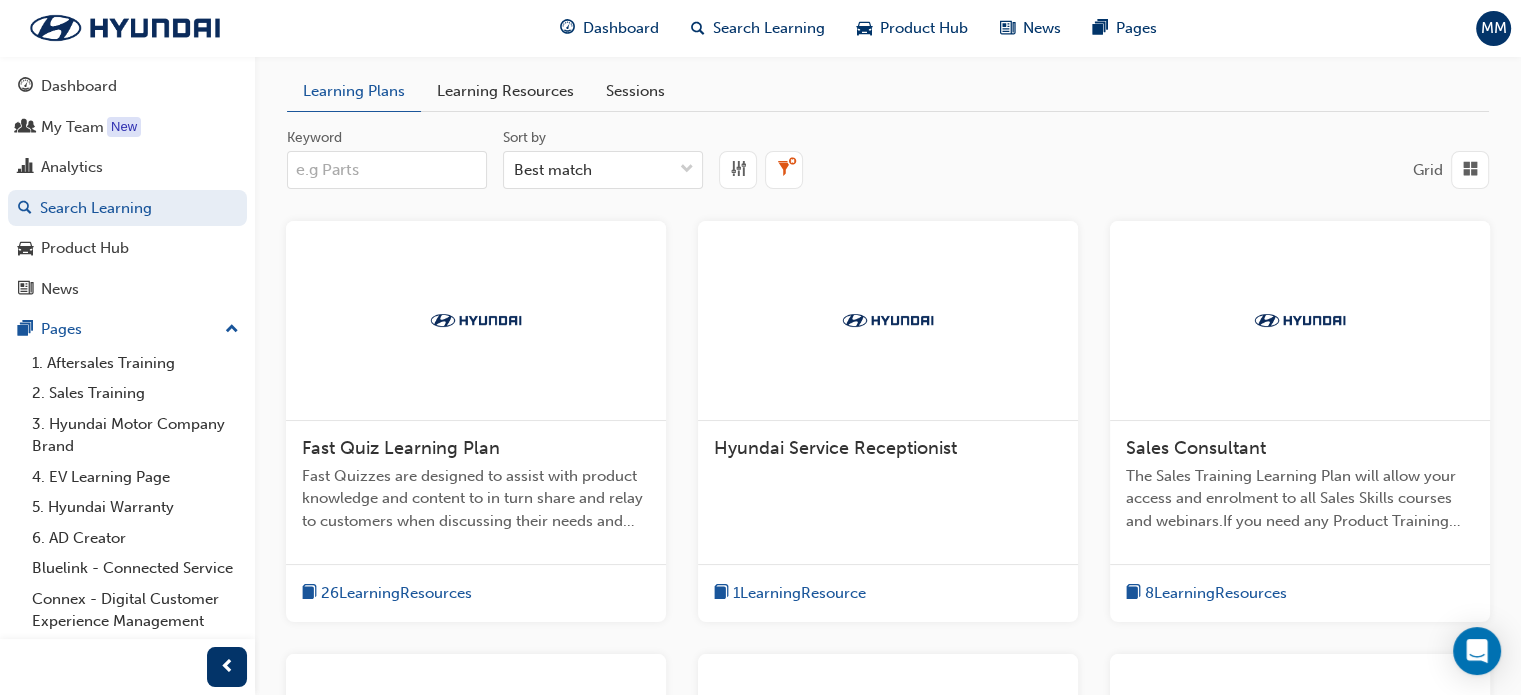 type 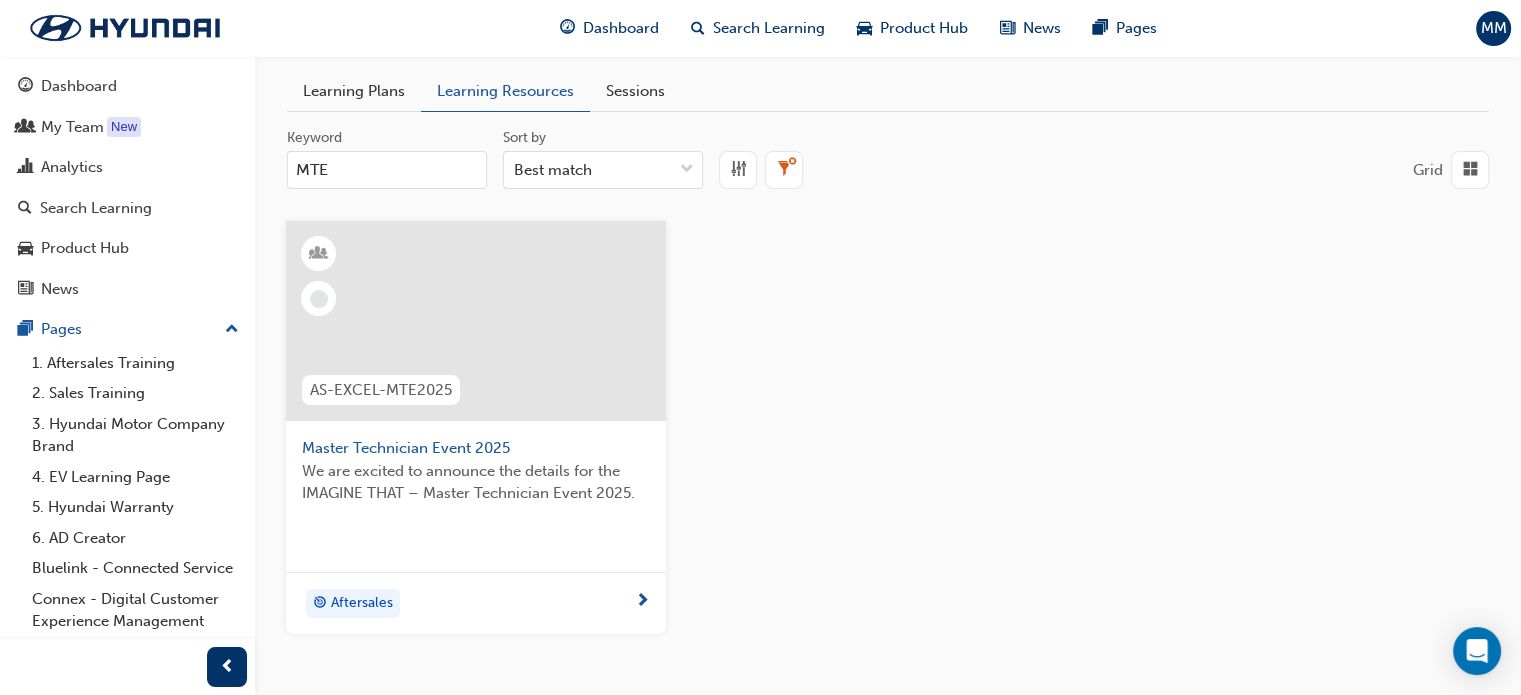 click on "MTE" at bounding box center [387, 170] 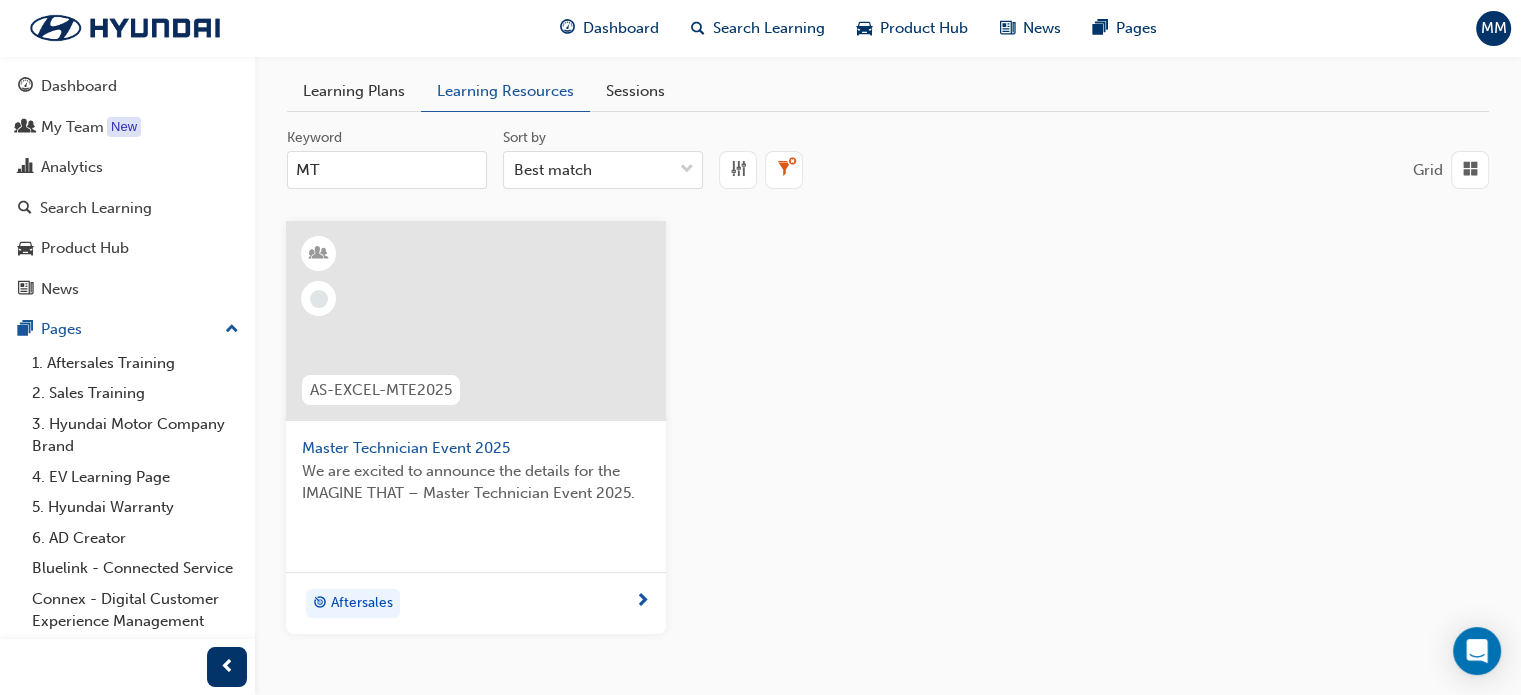 type on "M" 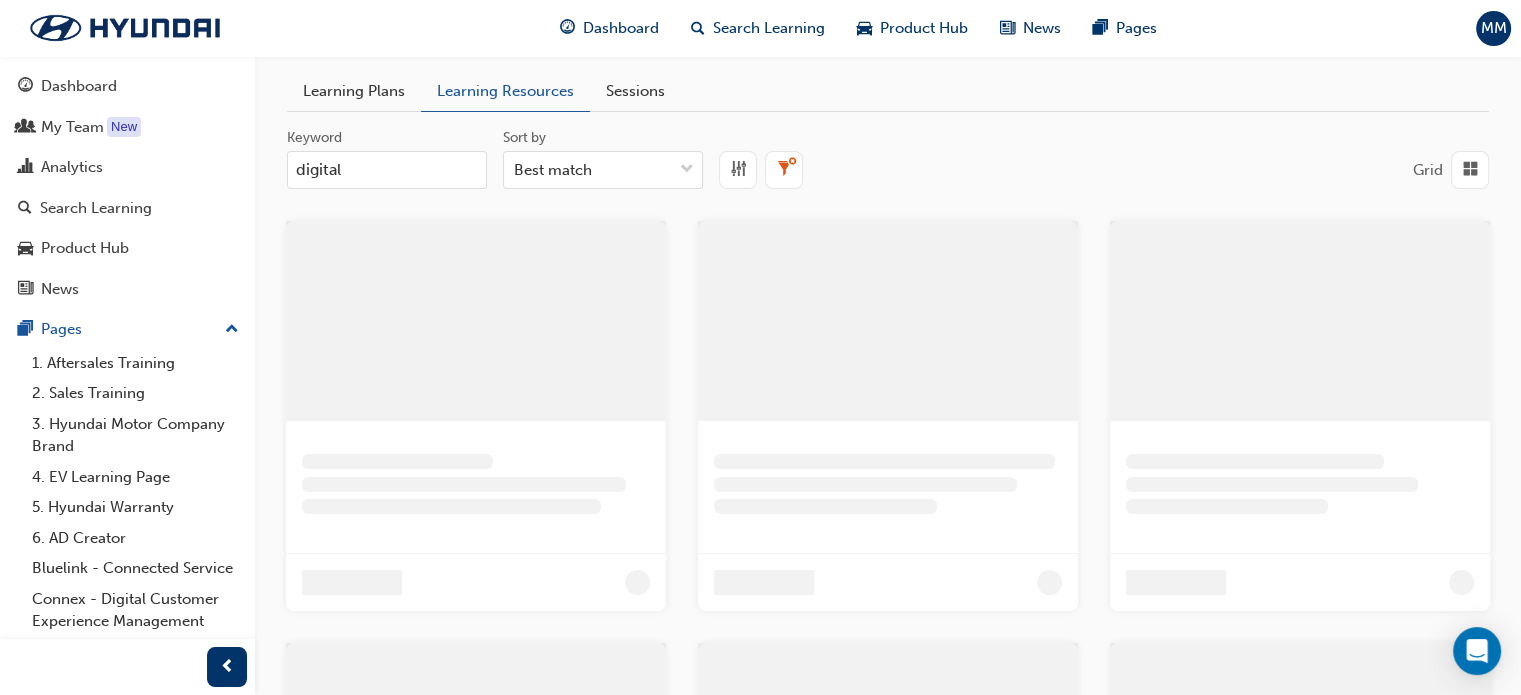 type on "digital" 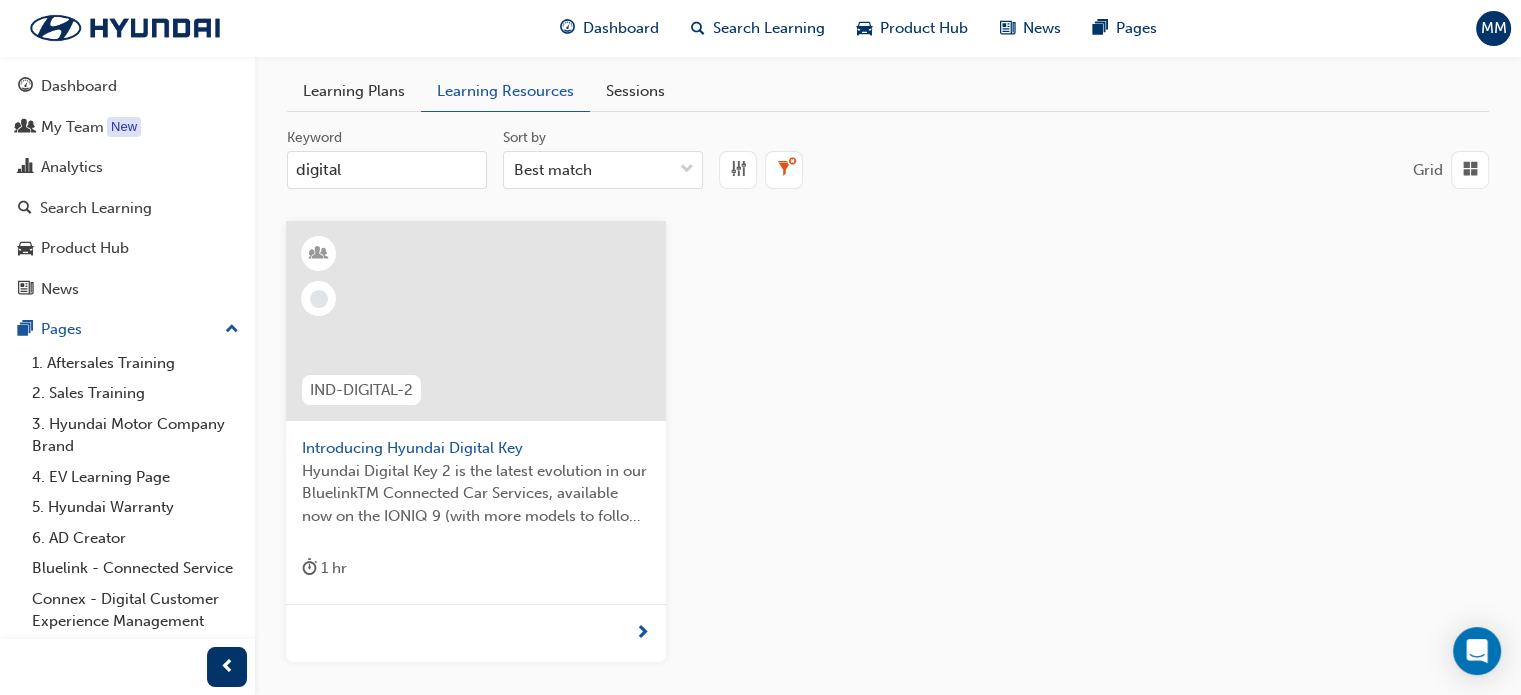 click on "Hyundai Digital Key 2 is the latest evolution in our BluelinkTM Connected Car Services, available now on the IONIQ 9 (with more models to follow). These smart features let you lock, unlock and start your Hyundai using just your smartphone." at bounding box center (476, 494) 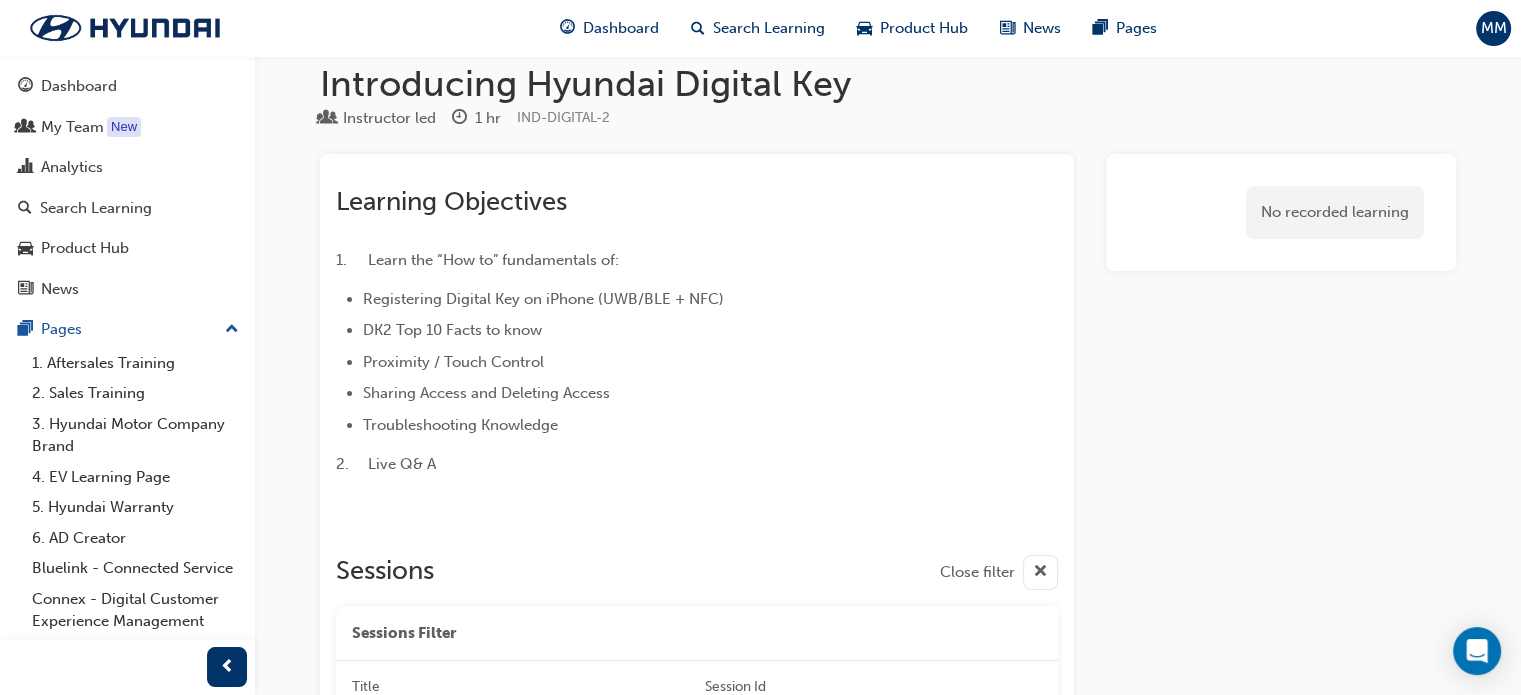 scroll, scrollTop: 0, scrollLeft: 0, axis: both 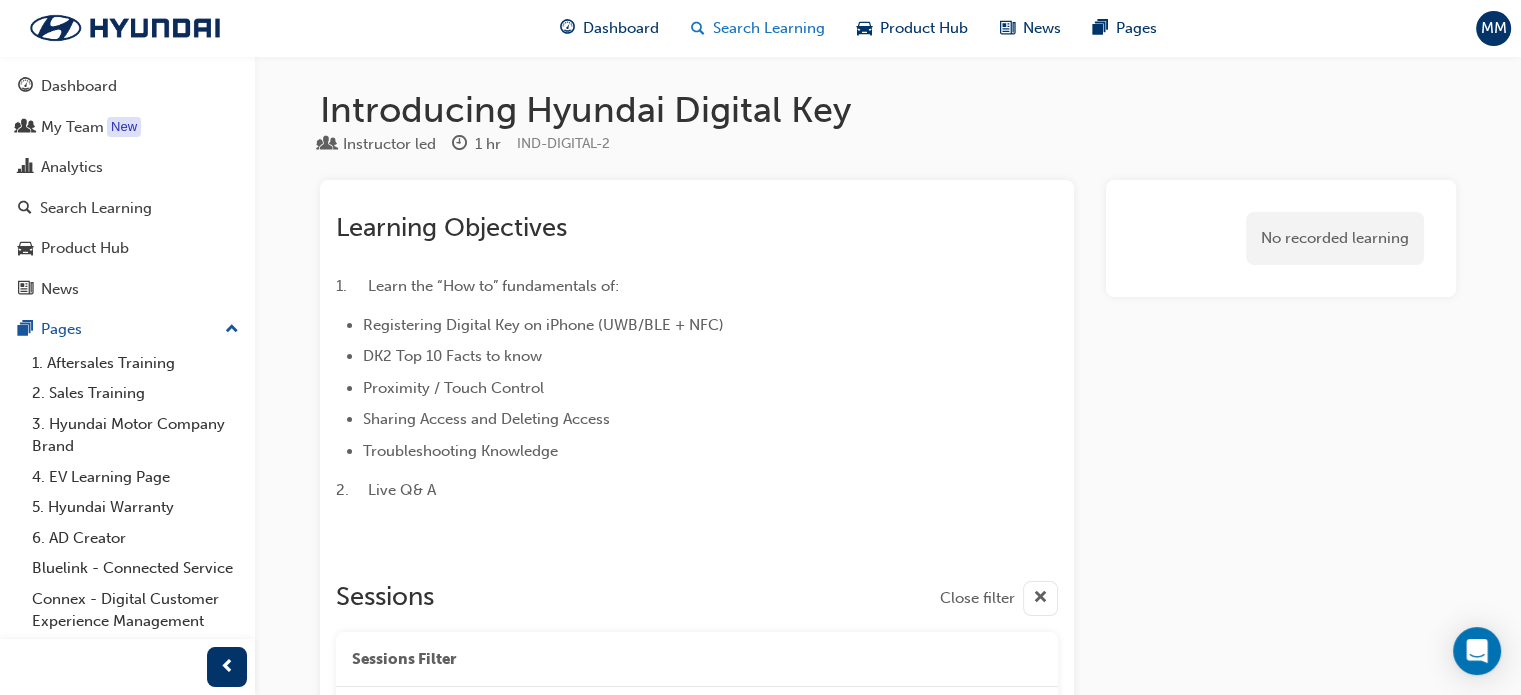 click on "Search Learning" at bounding box center [769, 28] 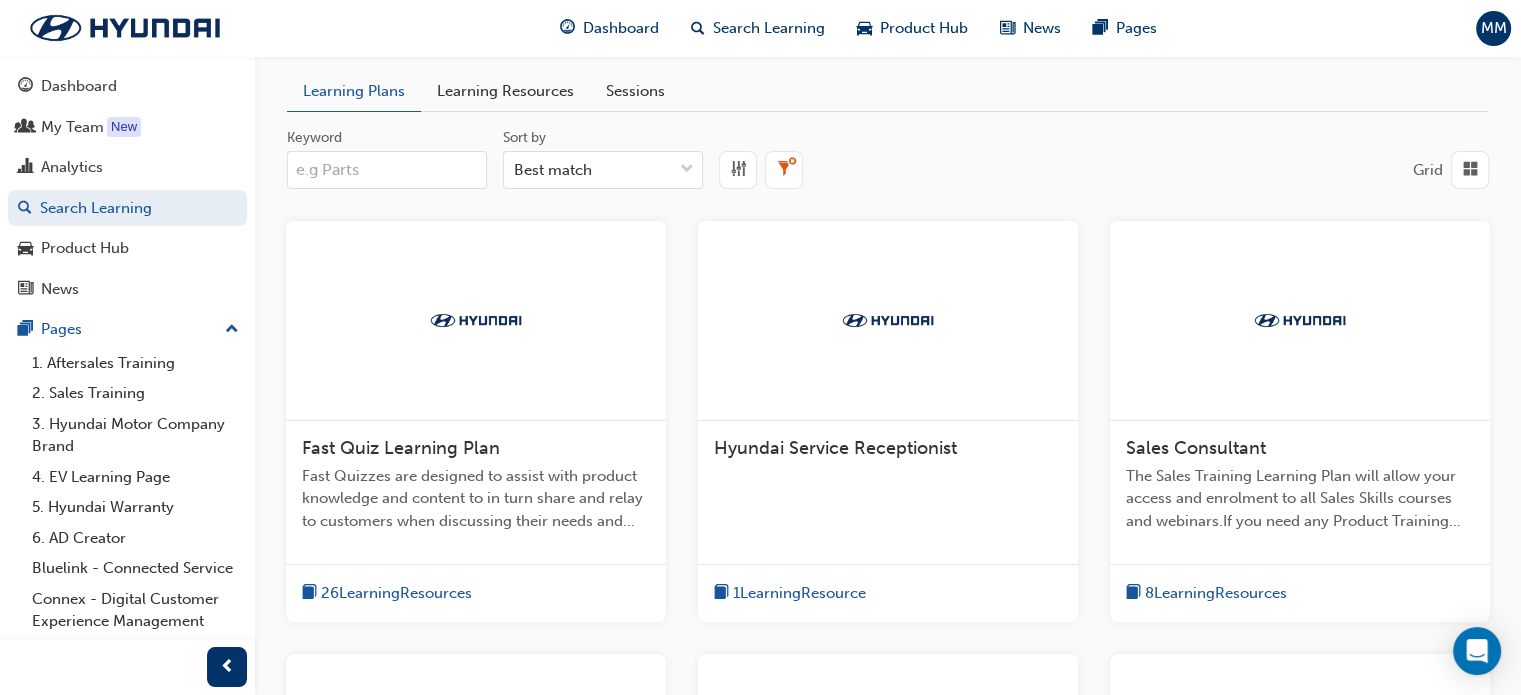 click on "Learning Resources" at bounding box center [505, 91] 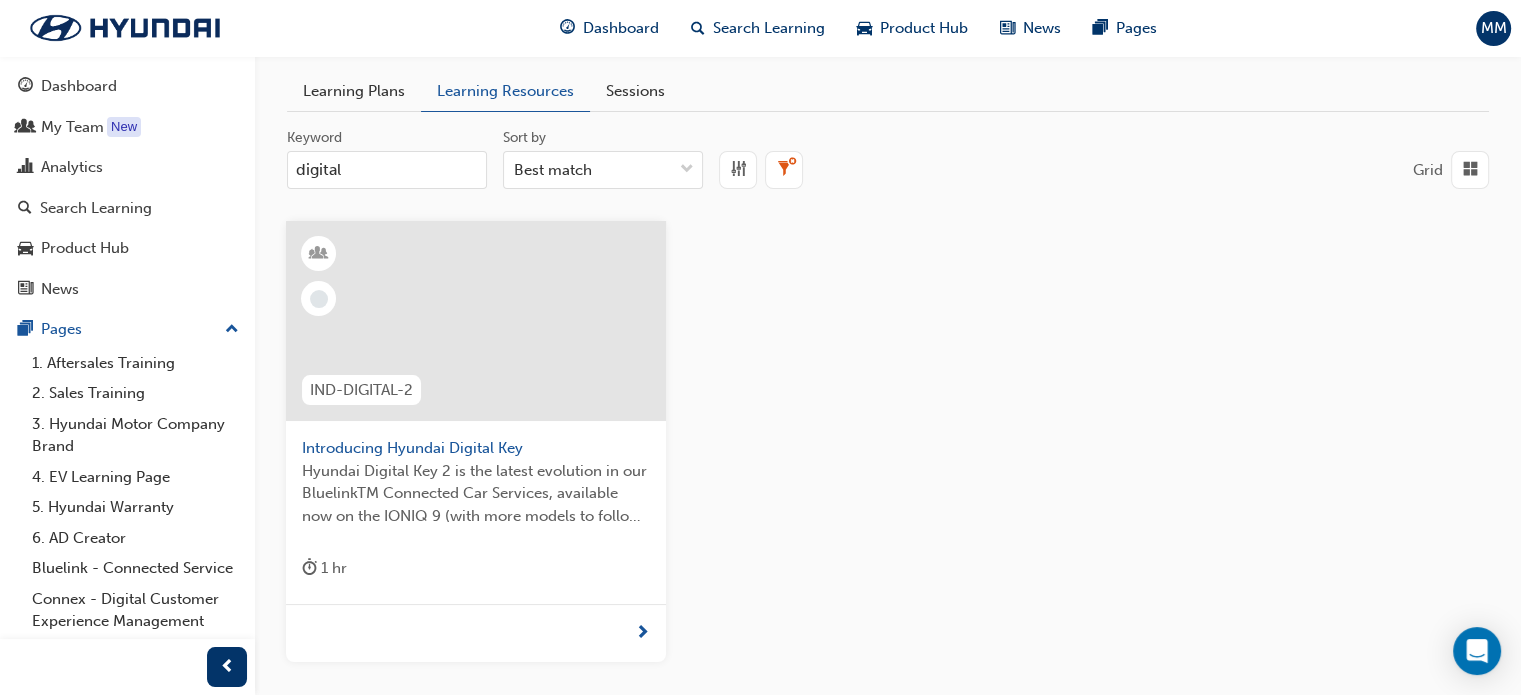 click on "digital" at bounding box center [387, 170] 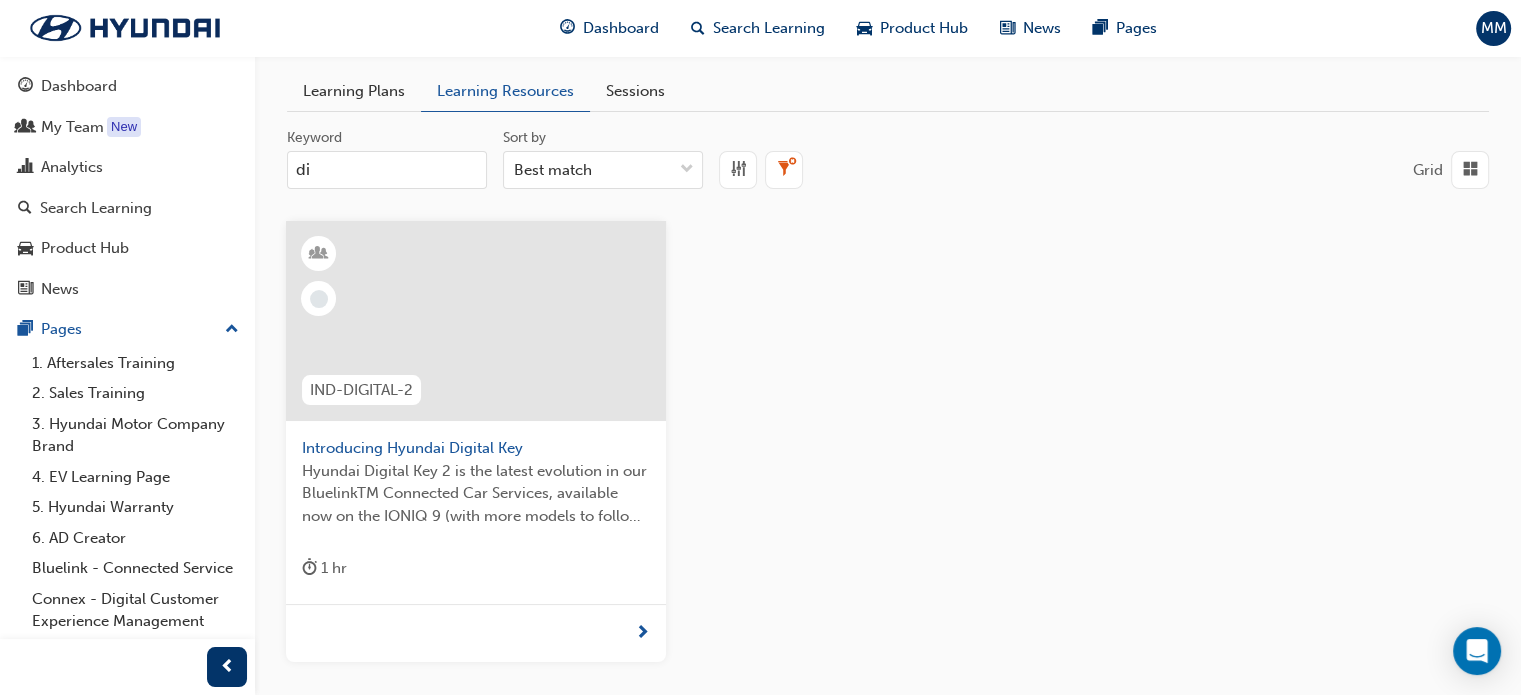 type on "d" 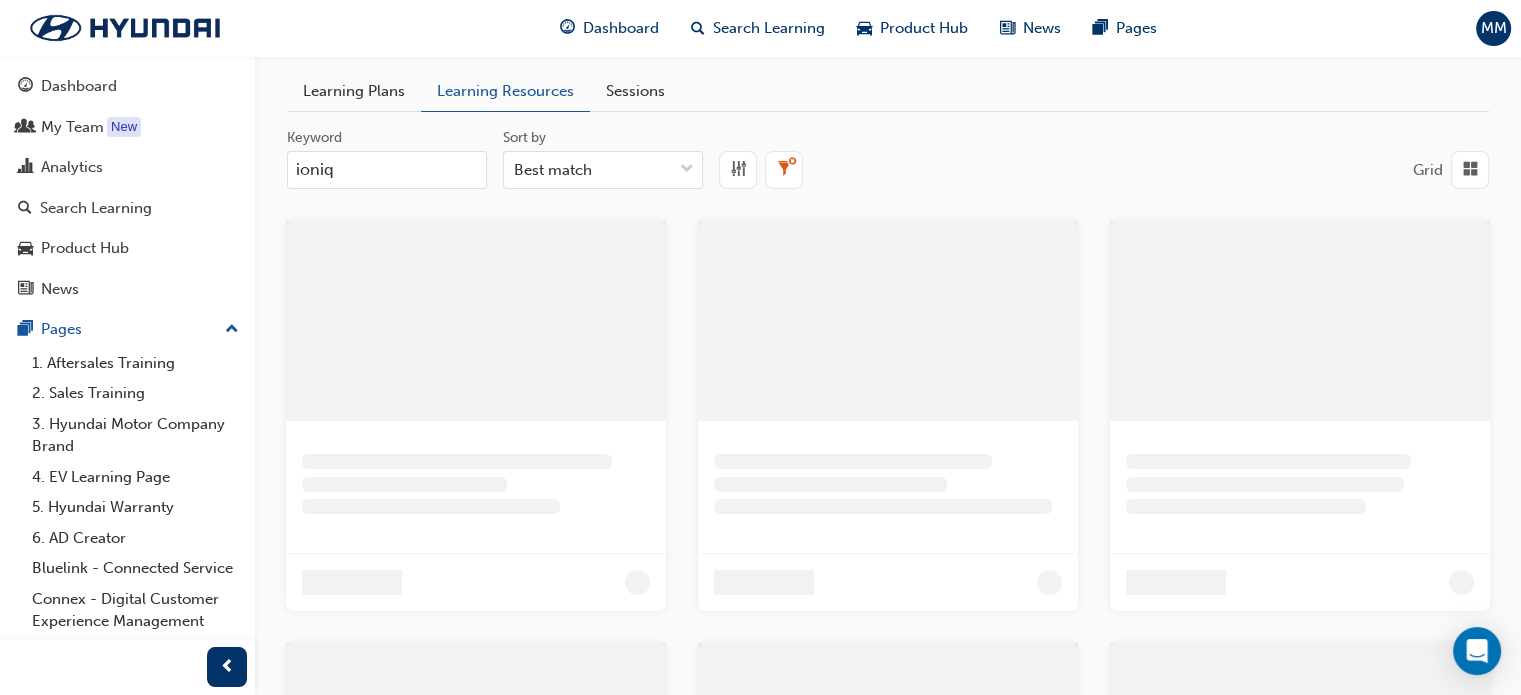type on "ioniq" 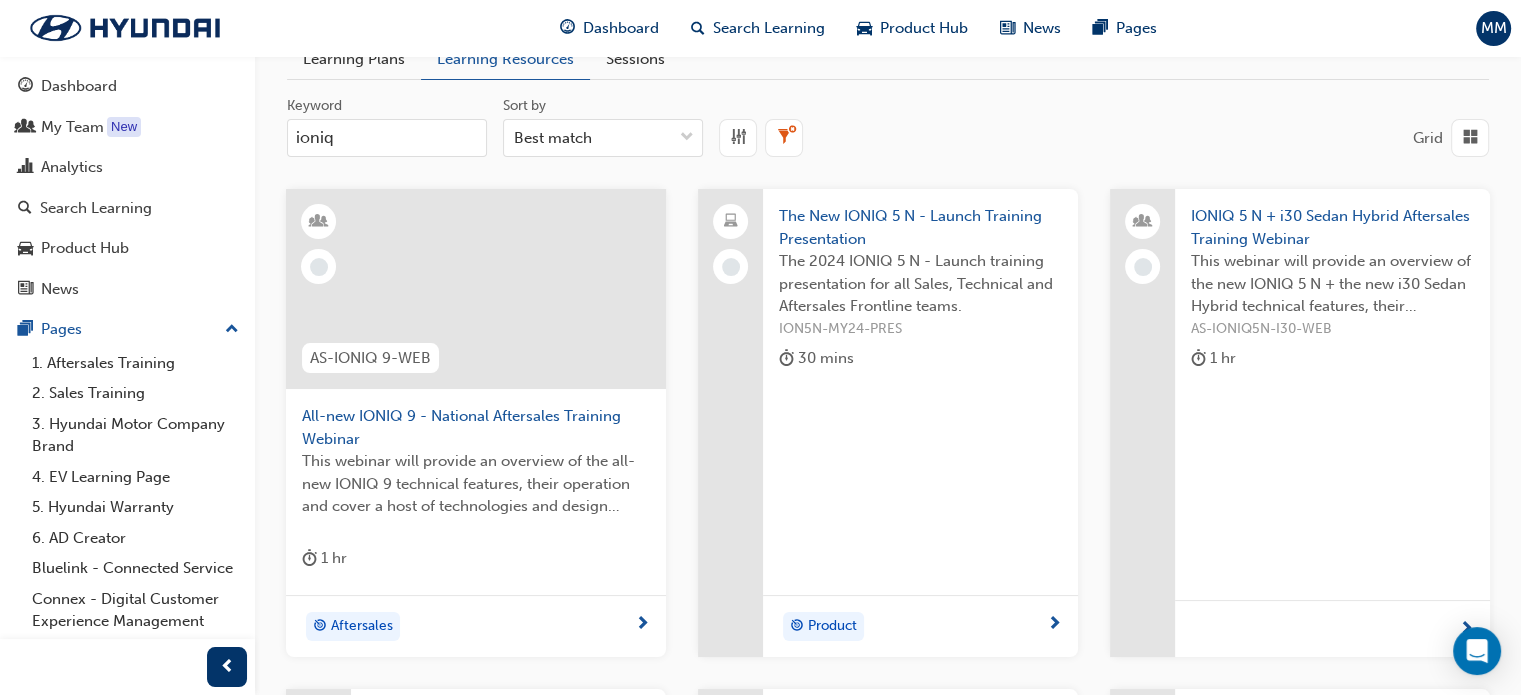 click on "This webinar will provide an overview of the all-new IONIQ 9 technical features, their operation and cover a host of technologies and design features." at bounding box center (476, 484) 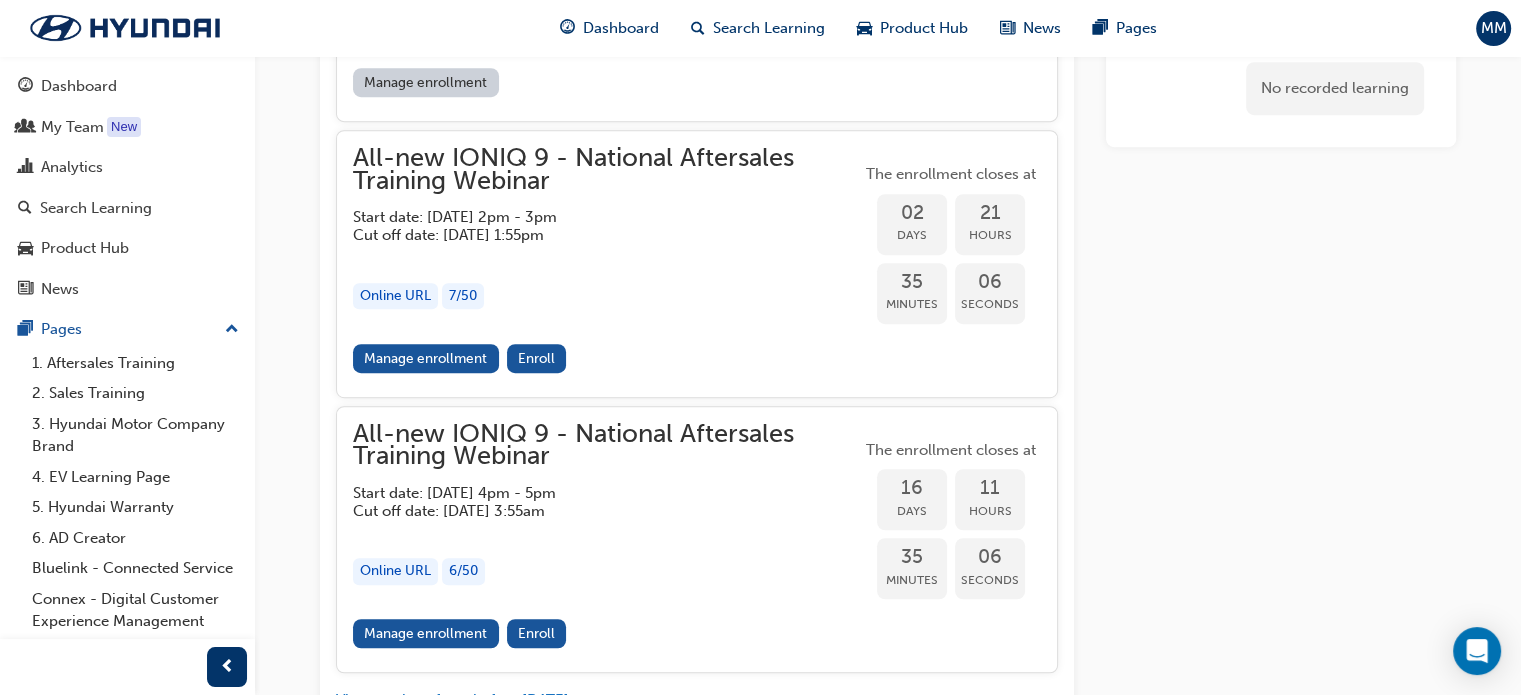 scroll, scrollTop: 1296, scrollLeft: 0, axis: vertical 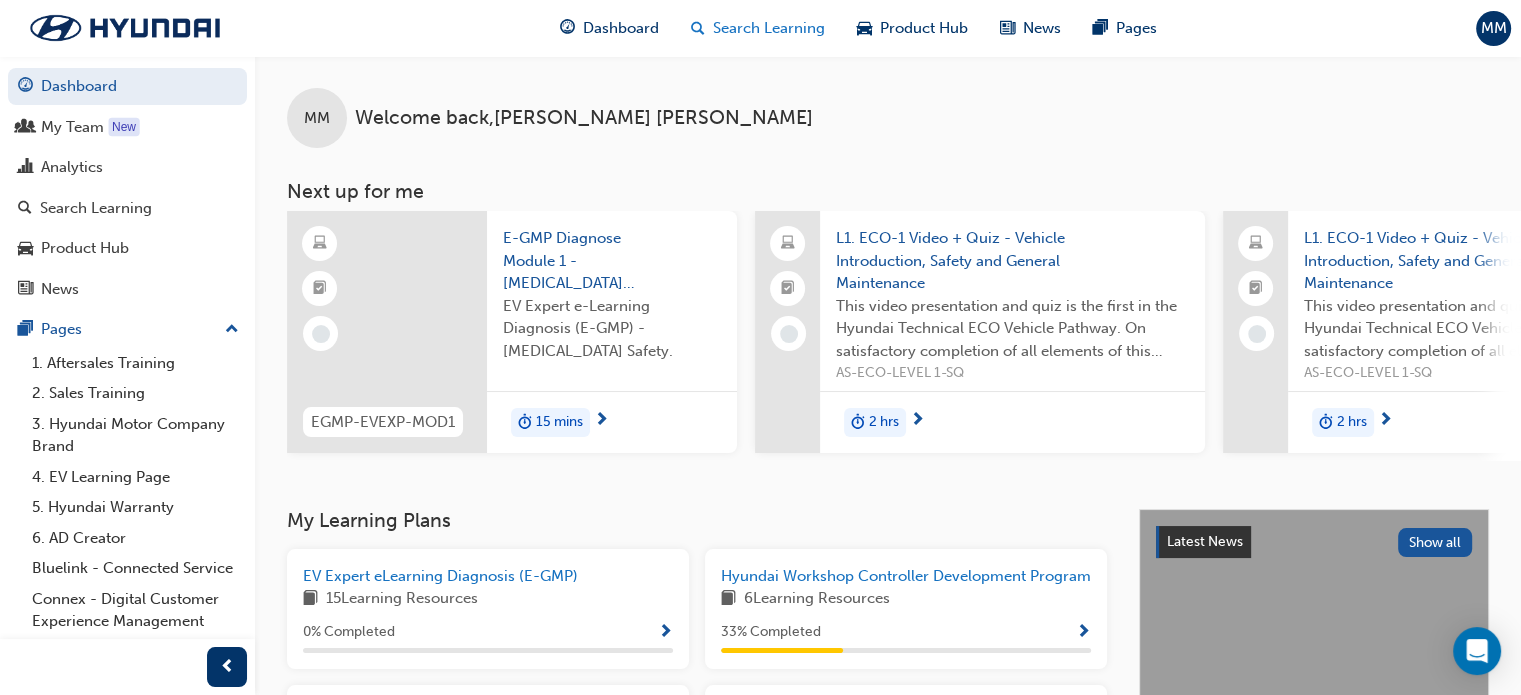click on "Search Learning" at bounding box center [769, 28] 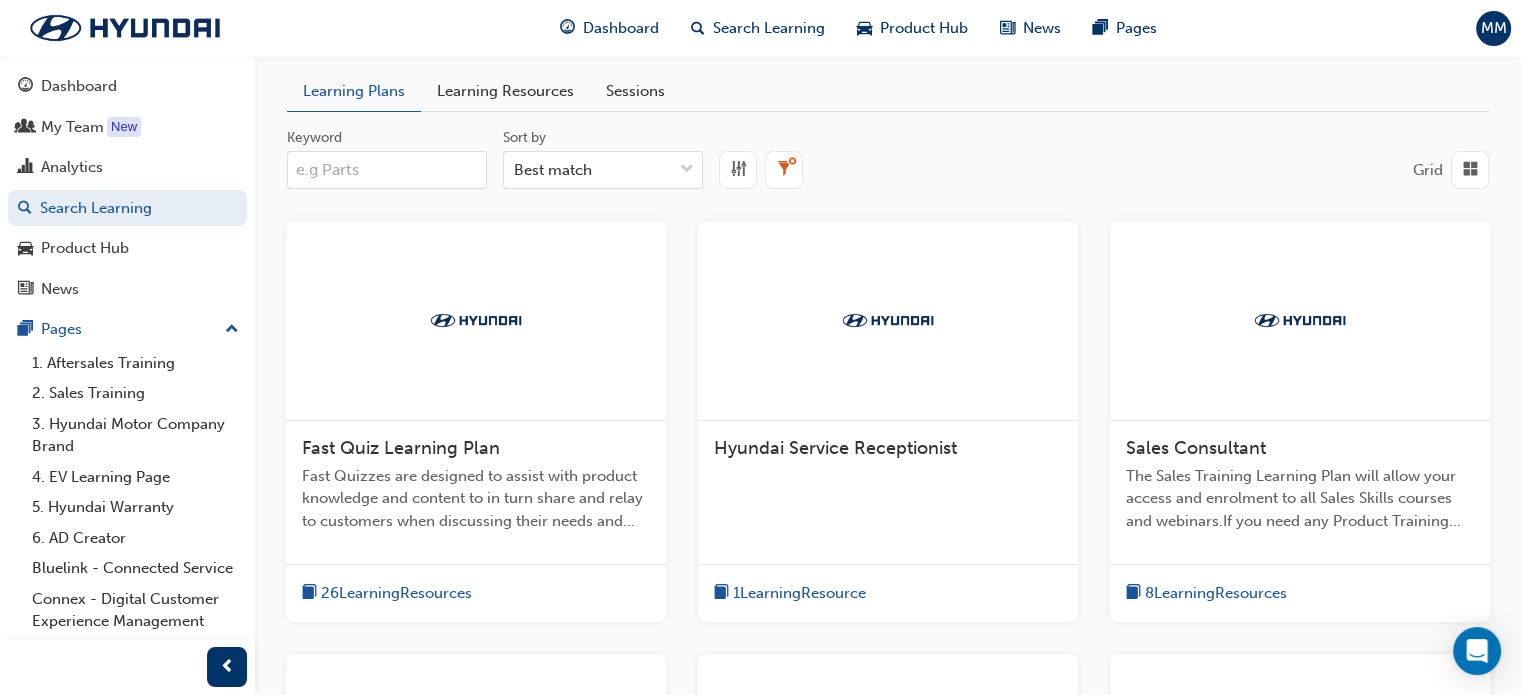 click on "Learning Resources" at bounding box center (505, 91) 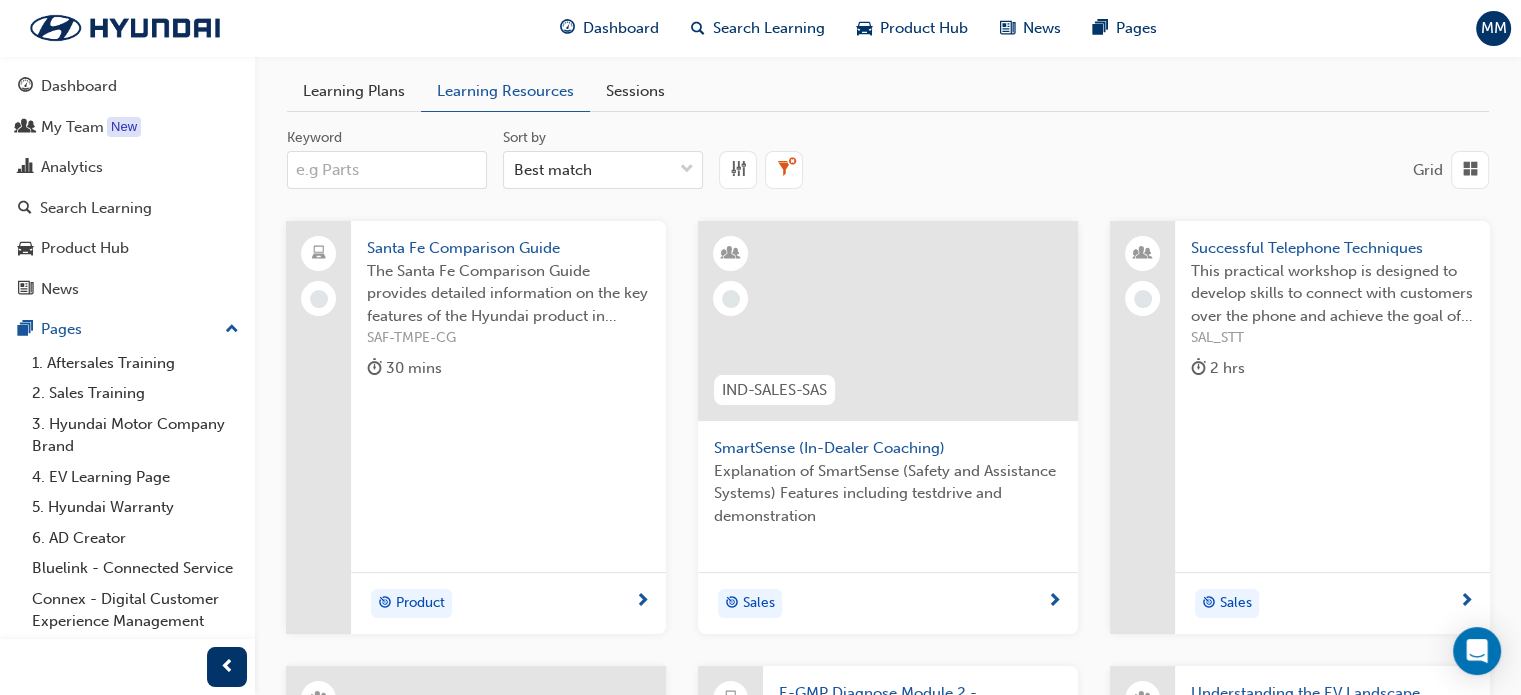 click on "Keyword" at bounding box center (387, 170) 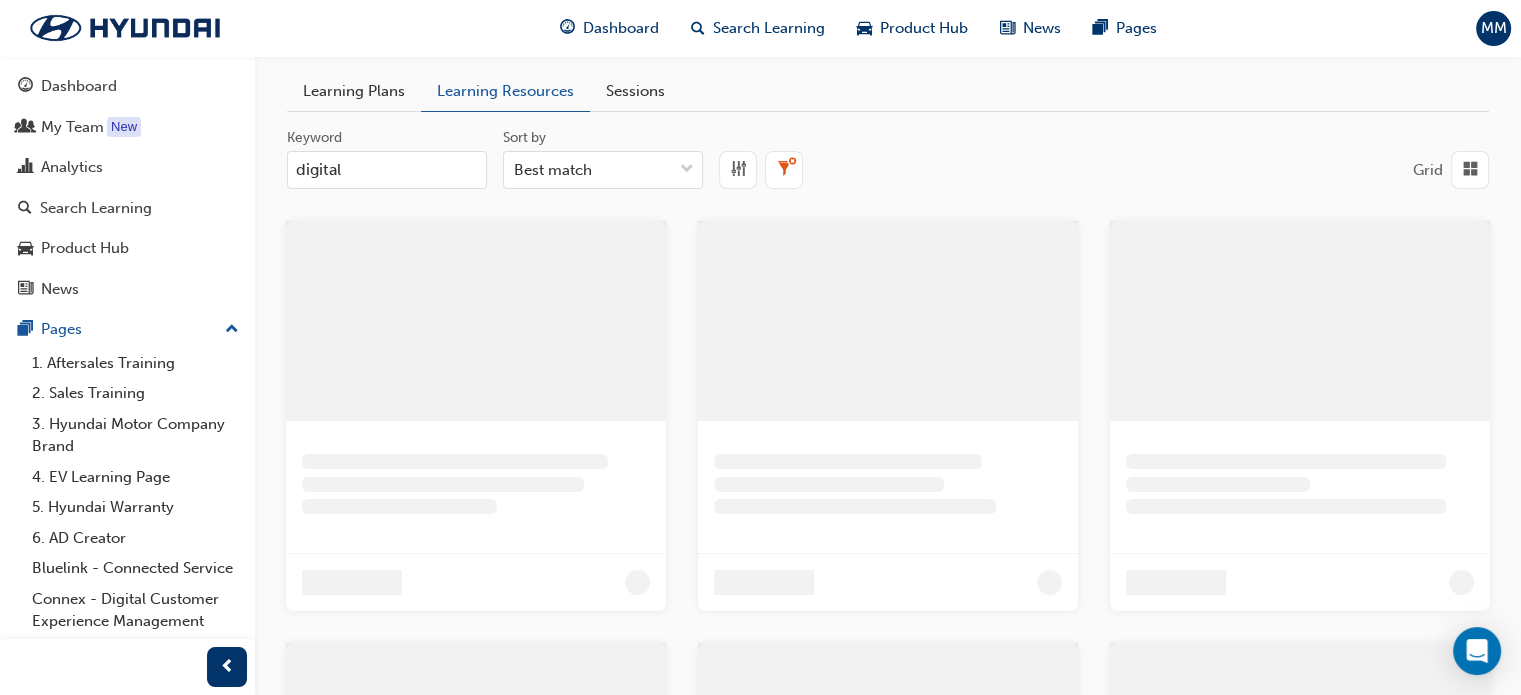 type on "digital" 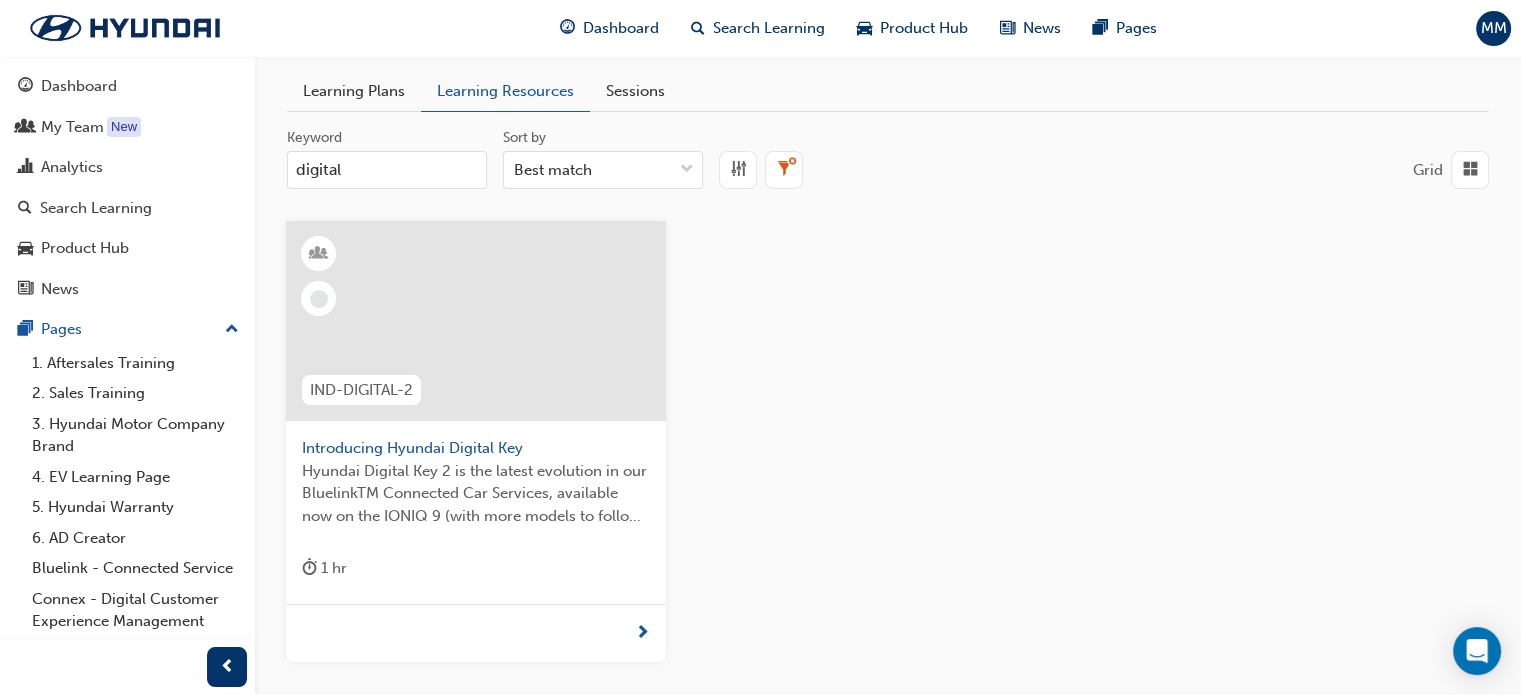 click on "IND-DIGITAL-2" at bounding box center [361, 390] 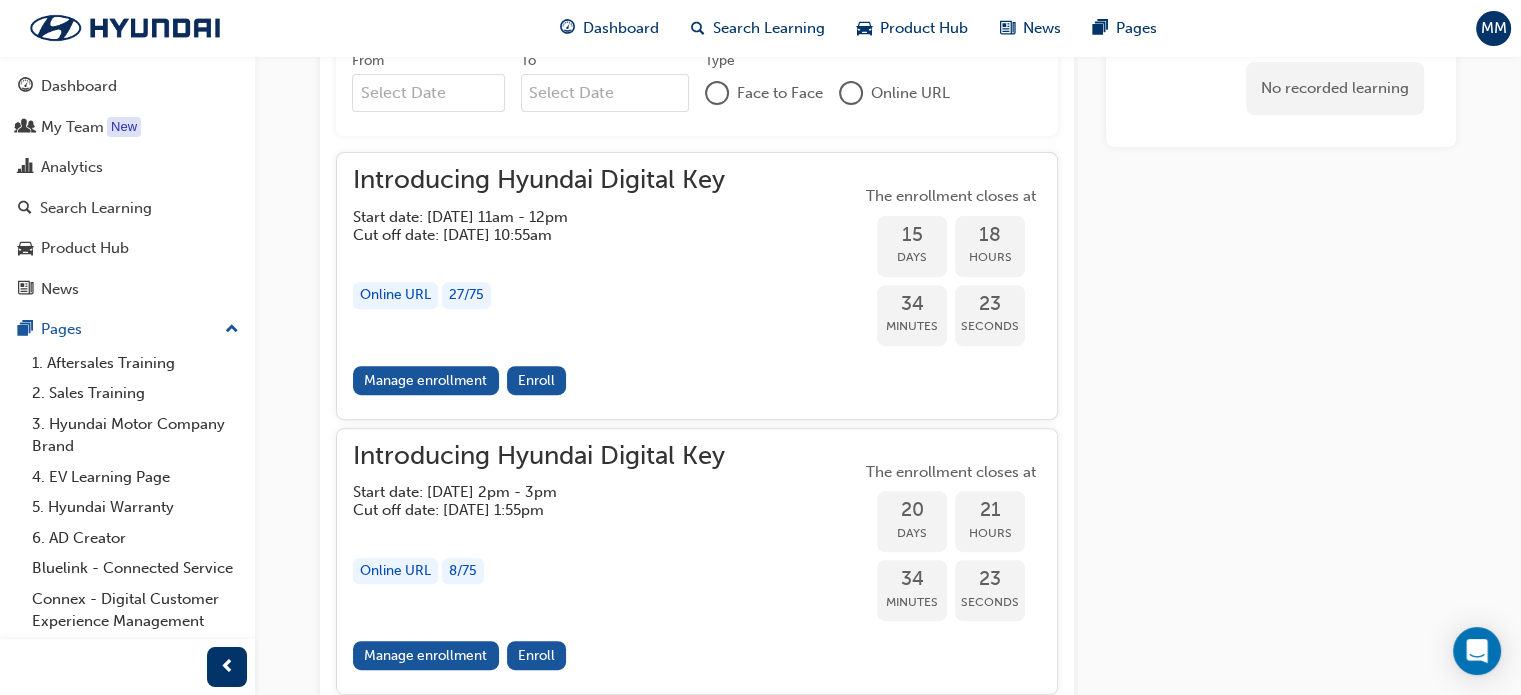 scroll, scrollTop: 732, scrollLeft: 0, axis: vertical 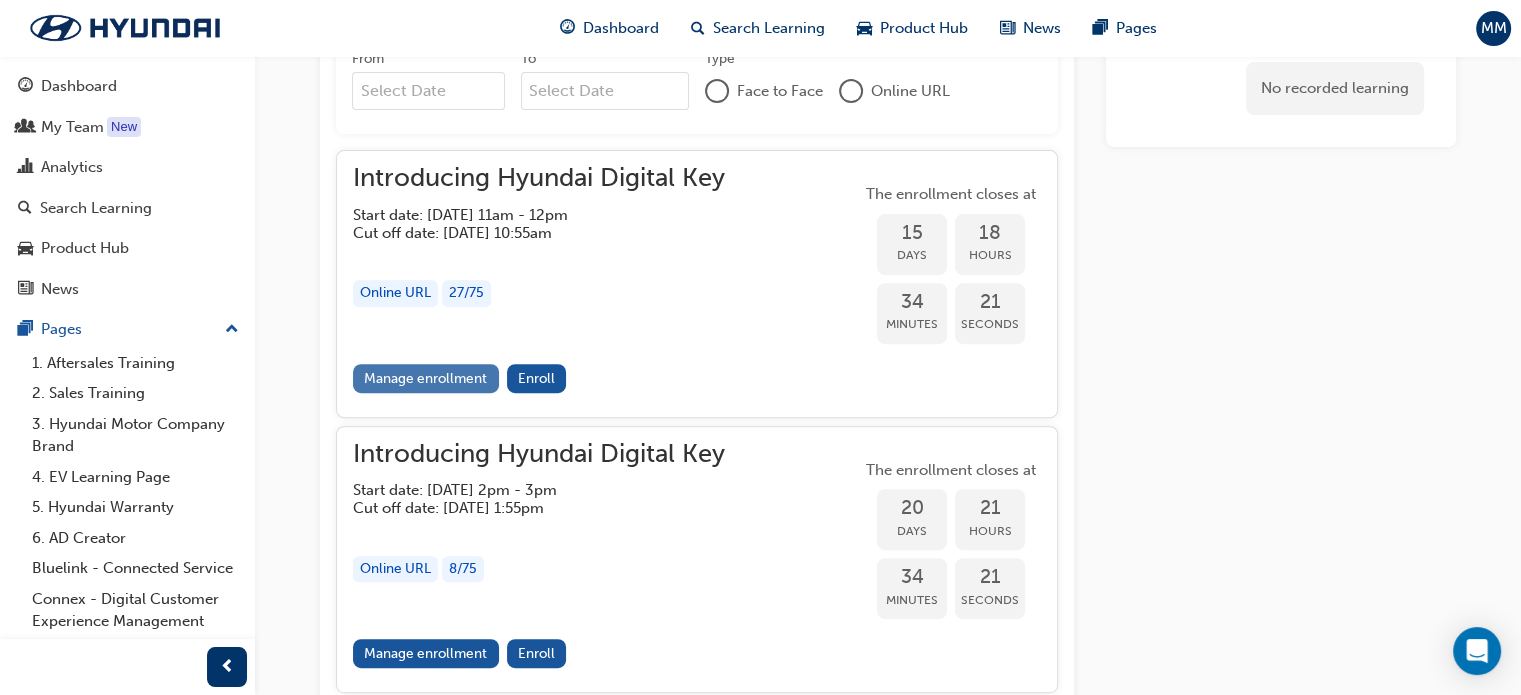 click on "Manage enrollment" at bounding box center (426, 378) 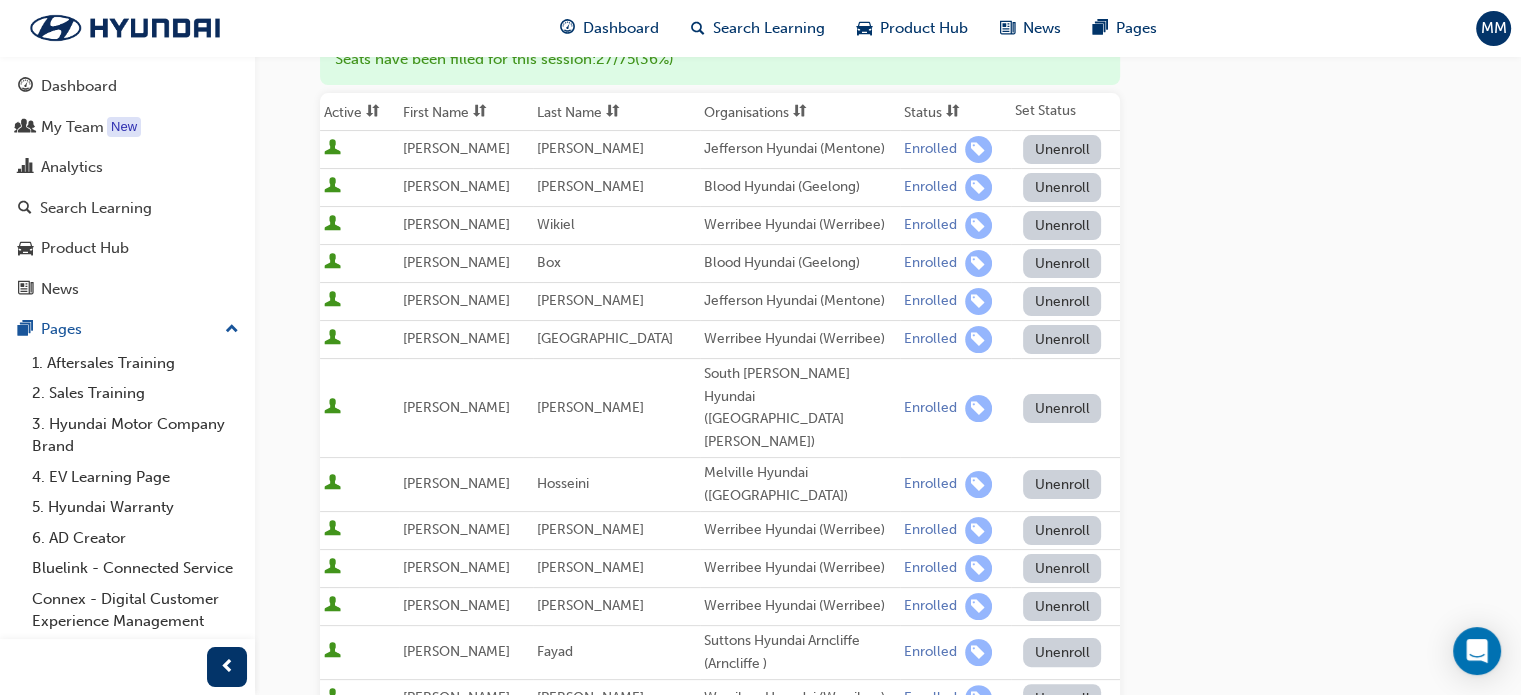 scroll, scrollTop: 0, scrollLeft: 0, axis: both 